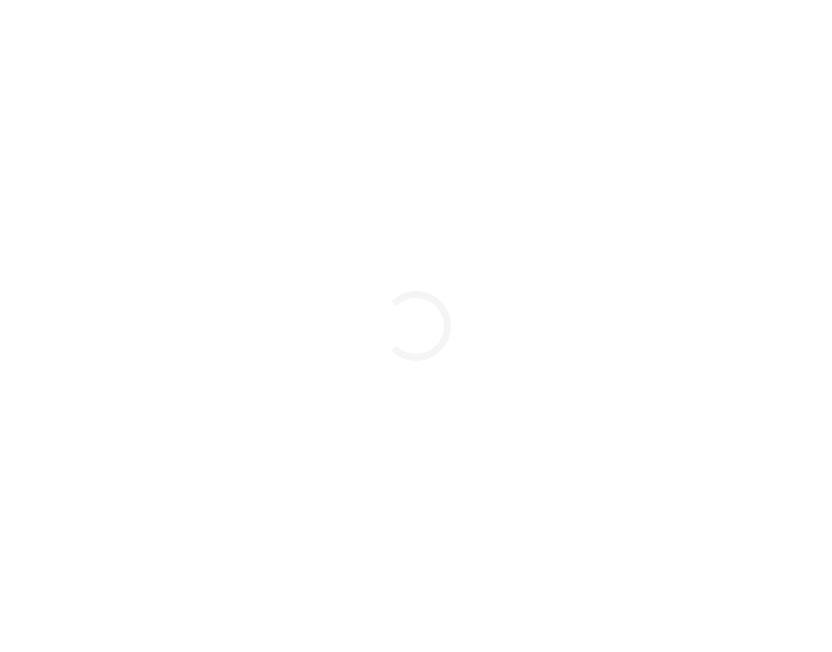 scroll, scrollTop: 0, scrollLeft: 0, axis: both 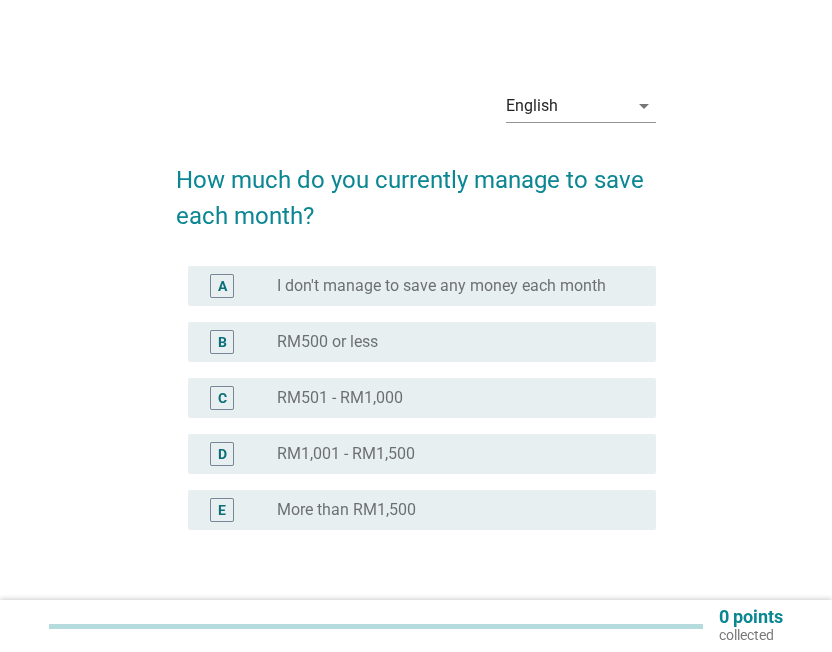 click on "radio_button_unchecked RM501 - RM1,000" at bounding box center [450, 398] 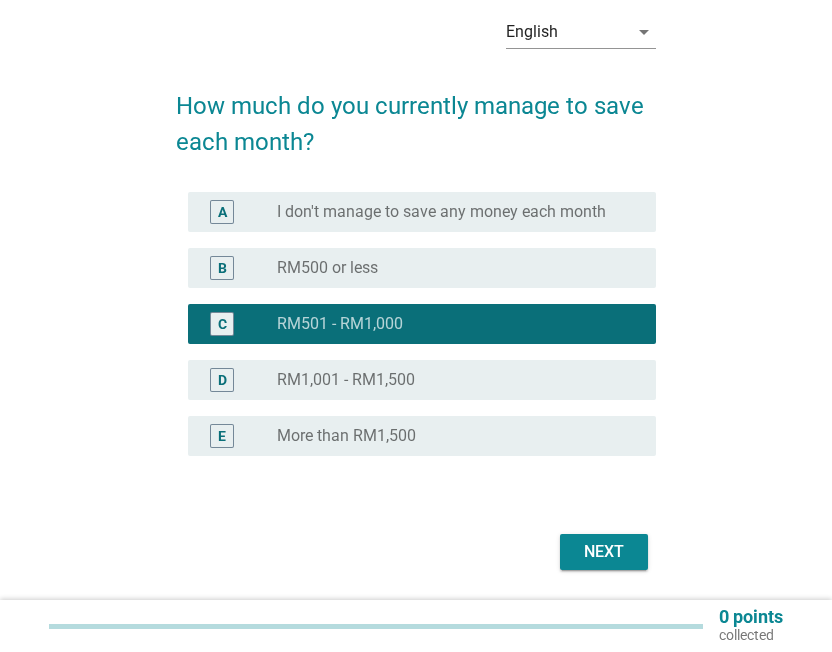 scroll, scrollTop: 124, scrollLeft: 0, axis: vertical 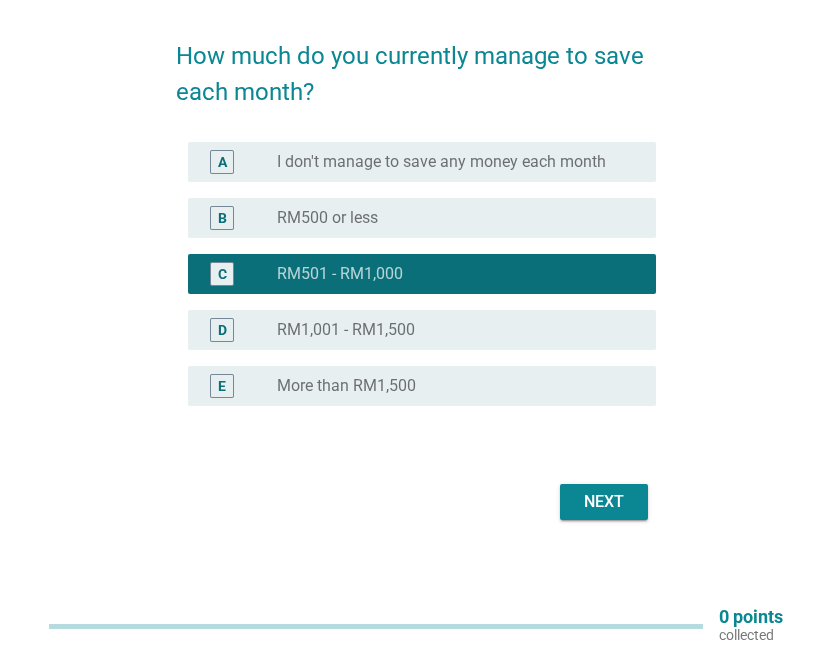 click on "Next" at bounding box center [604, 502] 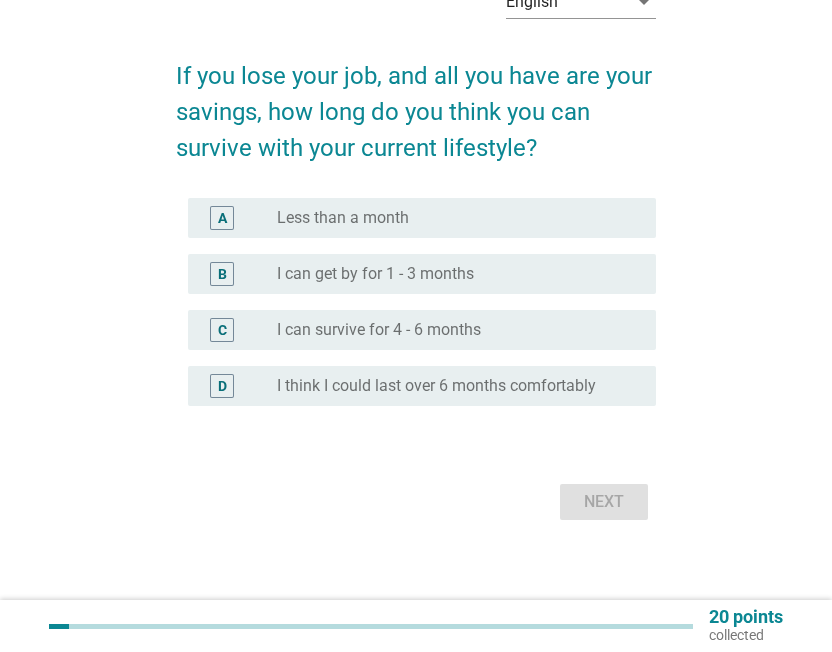 scroll, scrollTop: 0, scrollLeft: 0, axis: both 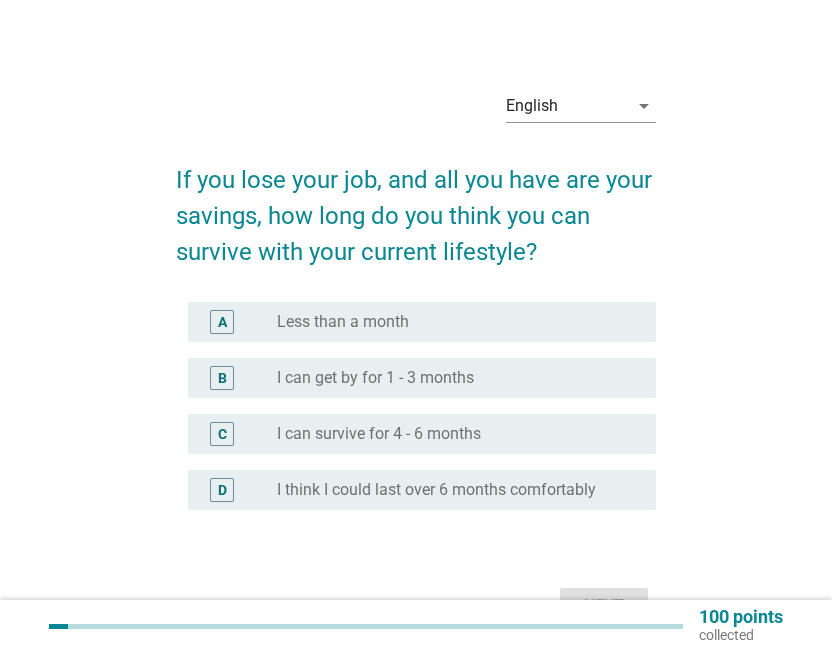 click on "I can get by for 1 - 3 months" at bounding box center (375, 378) 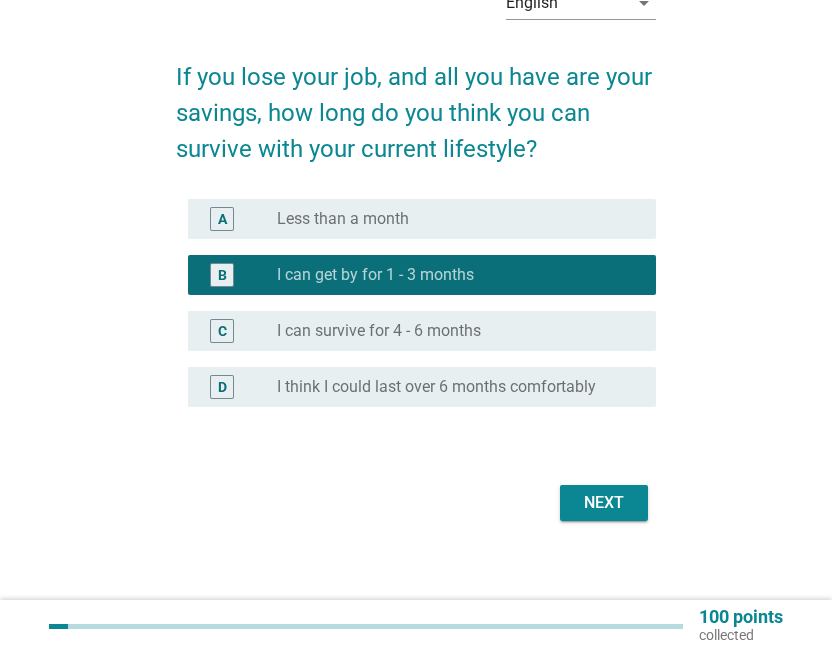 scroll, scrollTop: 104, scrollLeft: 0, axis: vertical 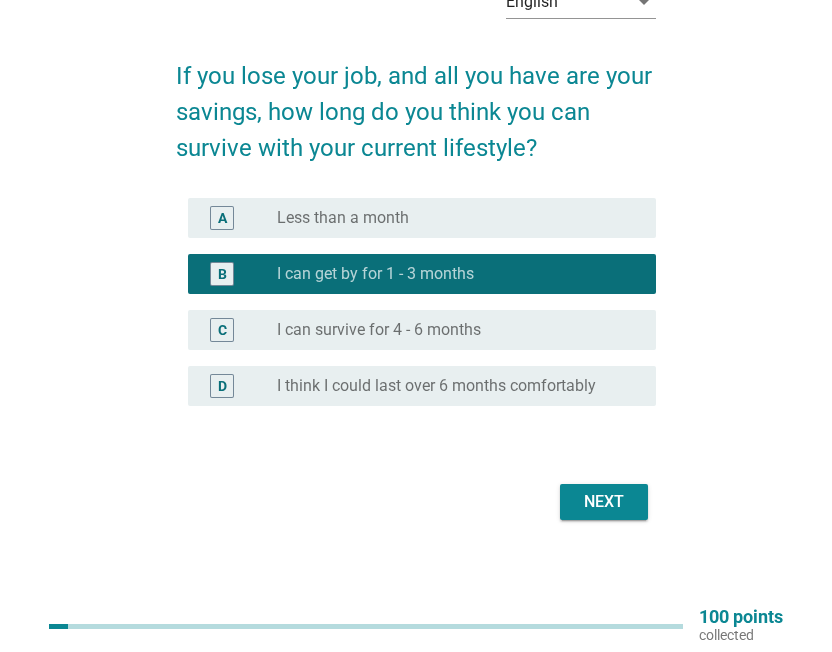 click on "Next" at bounding box center (604, 502) 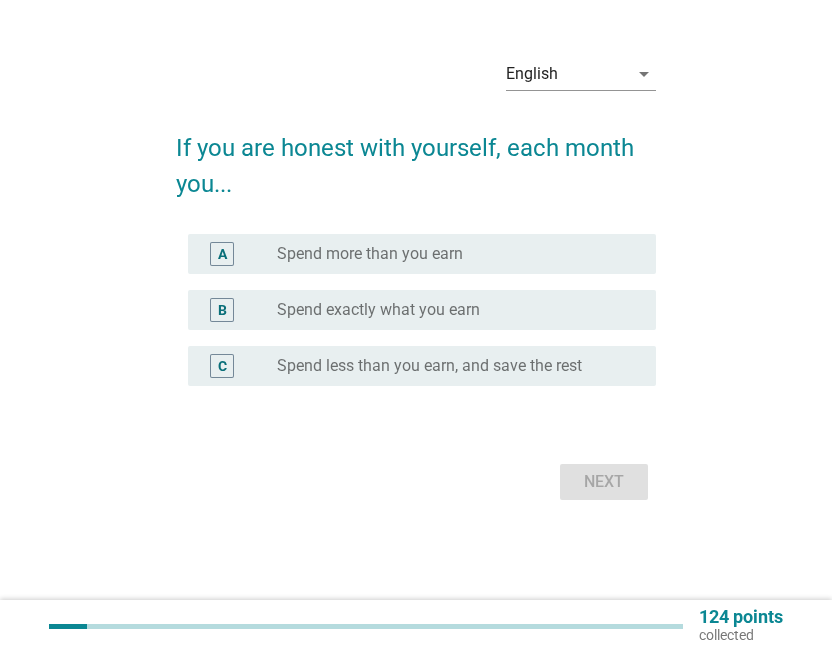 scroll, scrollTop: 0, scrollLeft: 0, axis: both 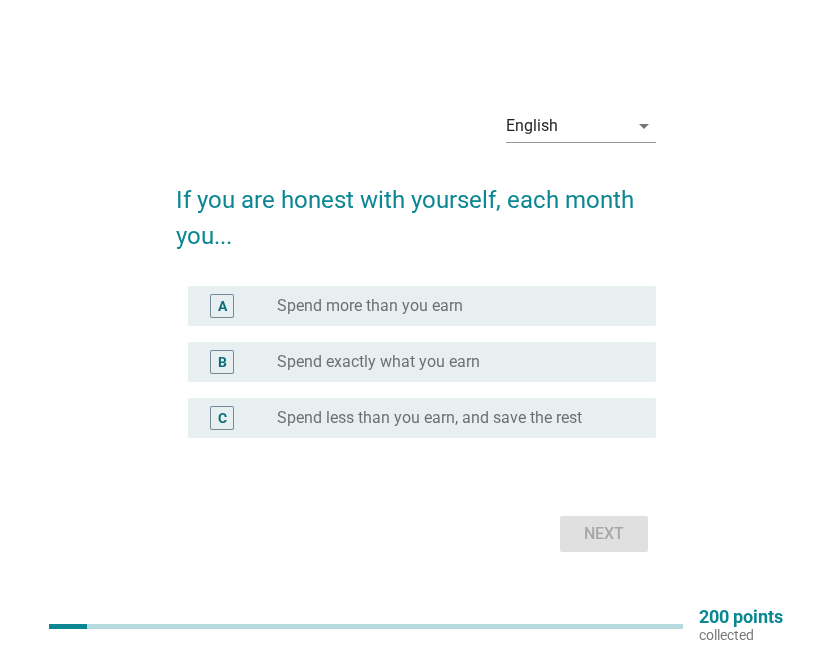 click on "radio_button_unchecked Spend exactly what you earn" at bounding box center [450, 362] 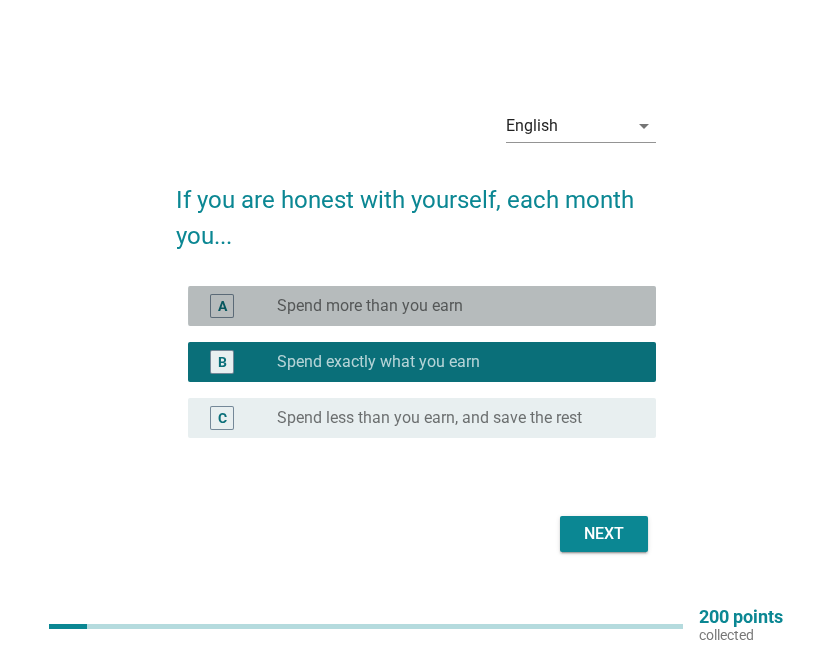 click on "radio_button_unchecked Spend more than you earn" at bounding box center (450, 306) 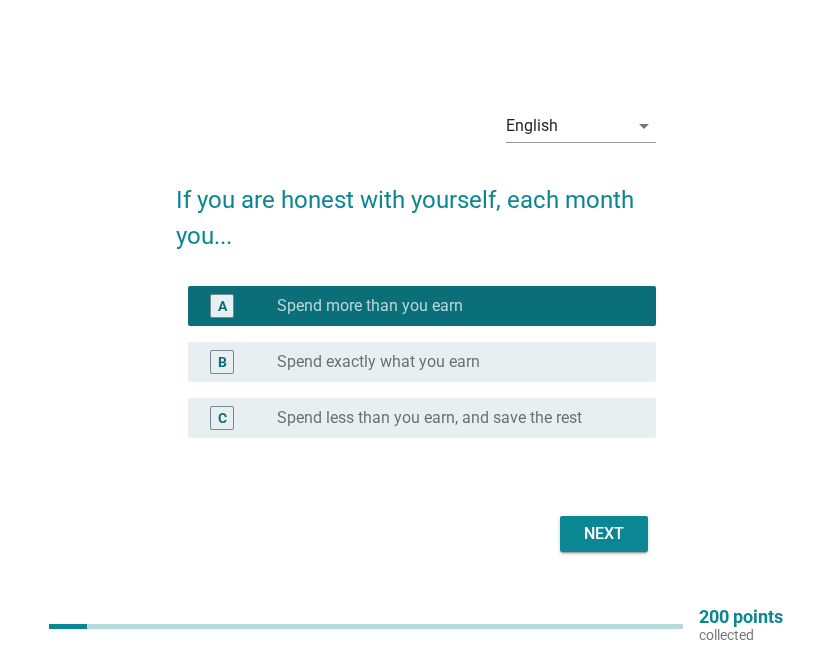 click on "B     radio_button_unchecked Spend exactly what you earn" at bounding box center [422, 362] 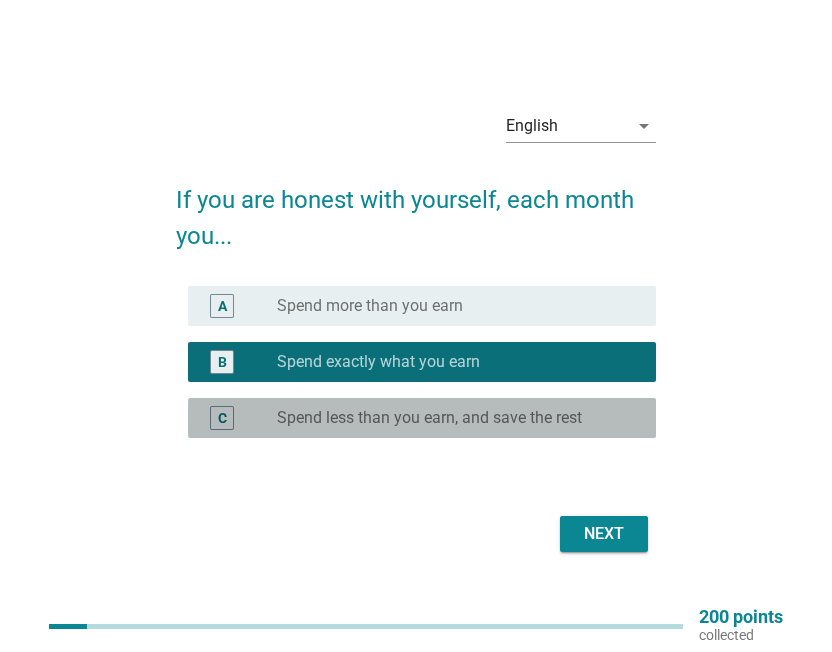 click on "Spend less than you earn, and save the rest" at bounding box center [429, 418] 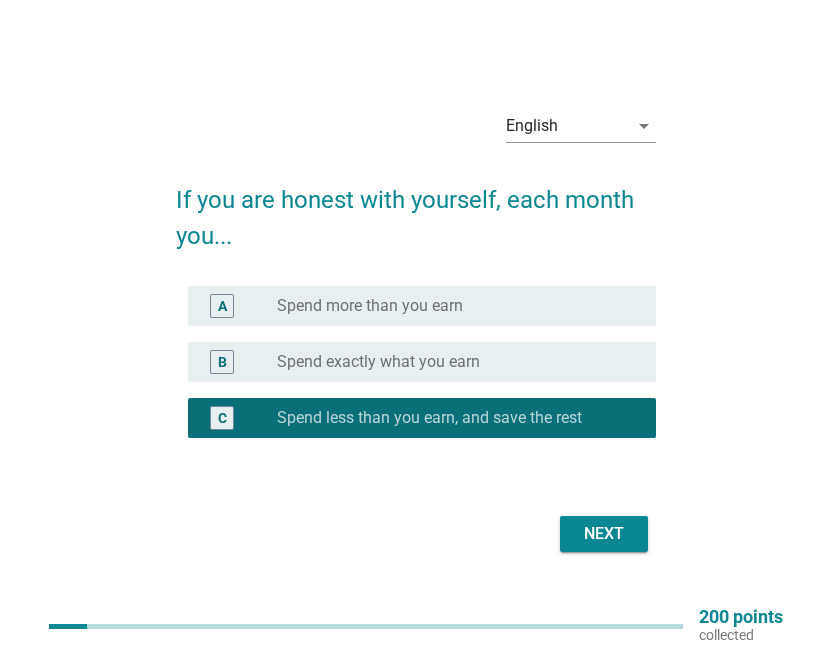 click on "Next" at bounding box center (604, 534) 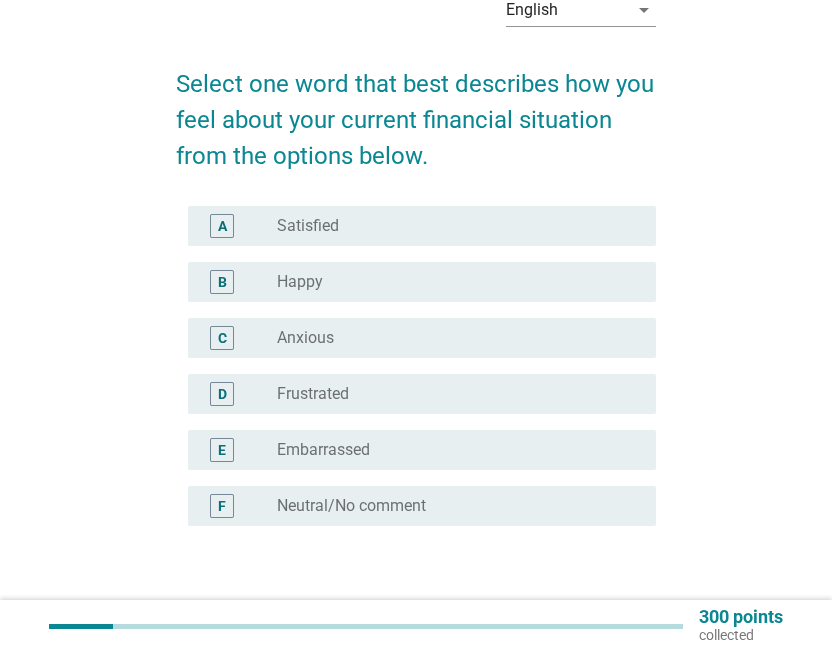 scroll, scrollTop: 100, scrollLeft: 0, axis: vertical 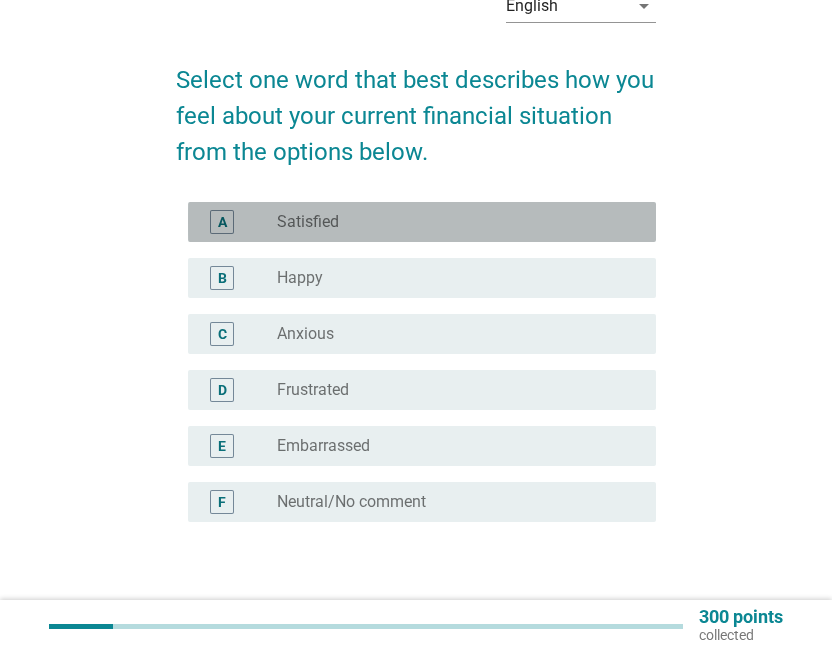 click on "A     radio_button_unchecked Satisfied" at bounding box center (422, 222) 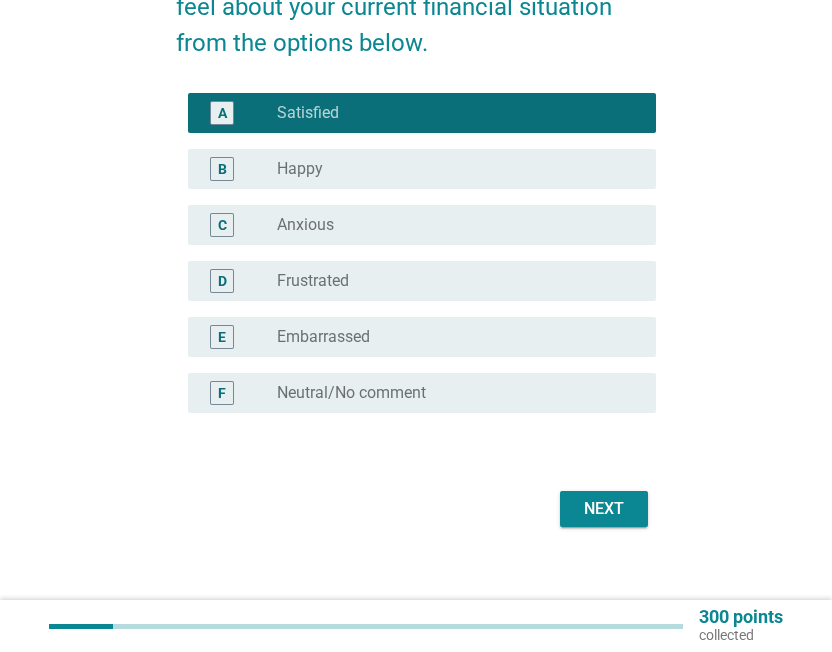scroll, scrollTop: 216, scrollLeft: 0, axis: vertical 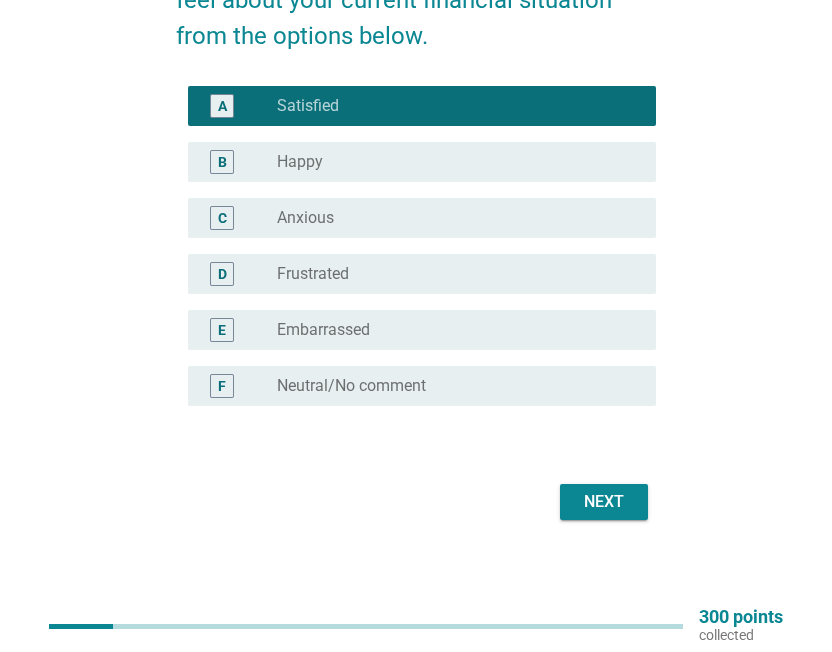 click on "Next" at bounding box center [604, 502] 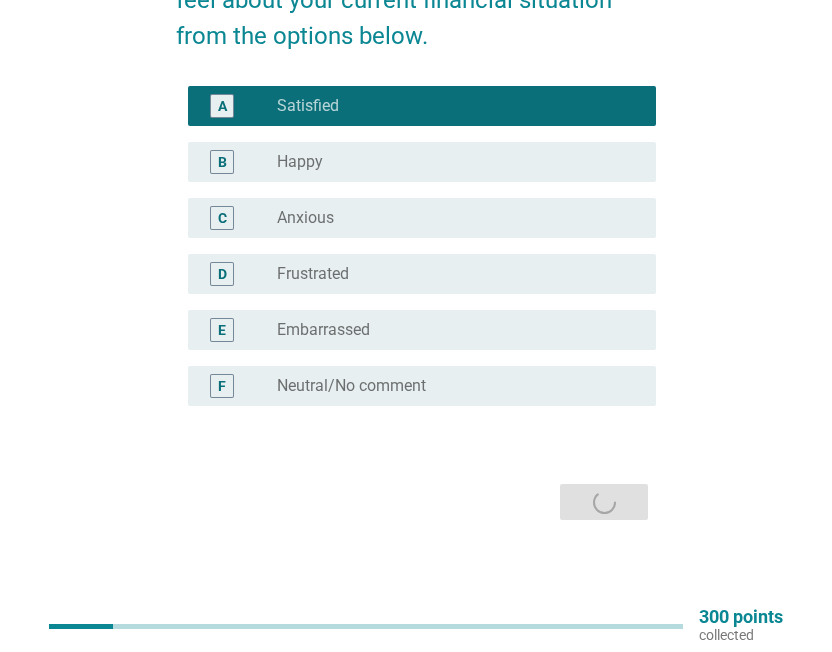 scroll, scrollTop: 0, scrollLeft: 0, axis: both 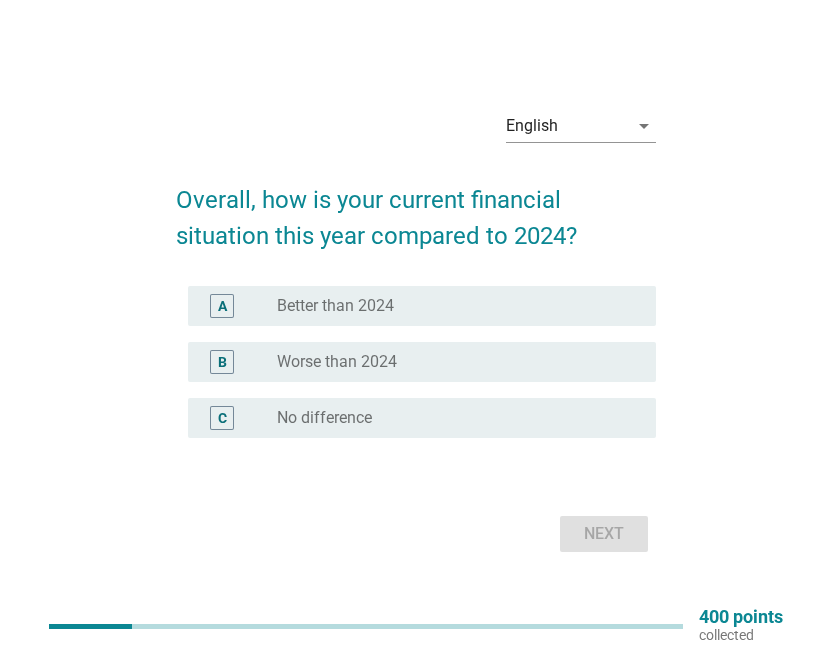 click on "radio_button_unchecked Better than 2024" at bounding box center (450, 306) 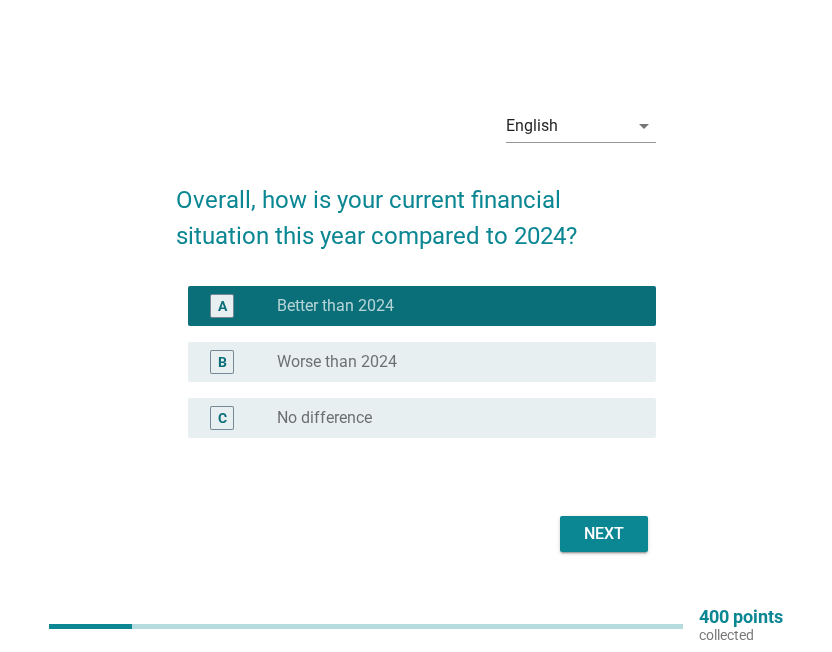 click on "Next" at bounding box center [416, 534] 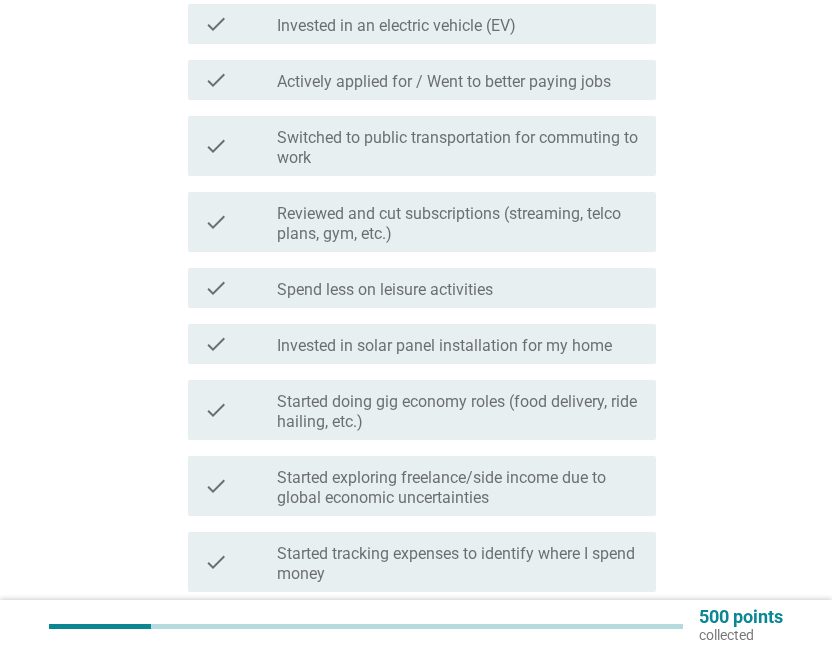 scroll, scrollTop: 300, scrollLeft: 0, axis: vertical 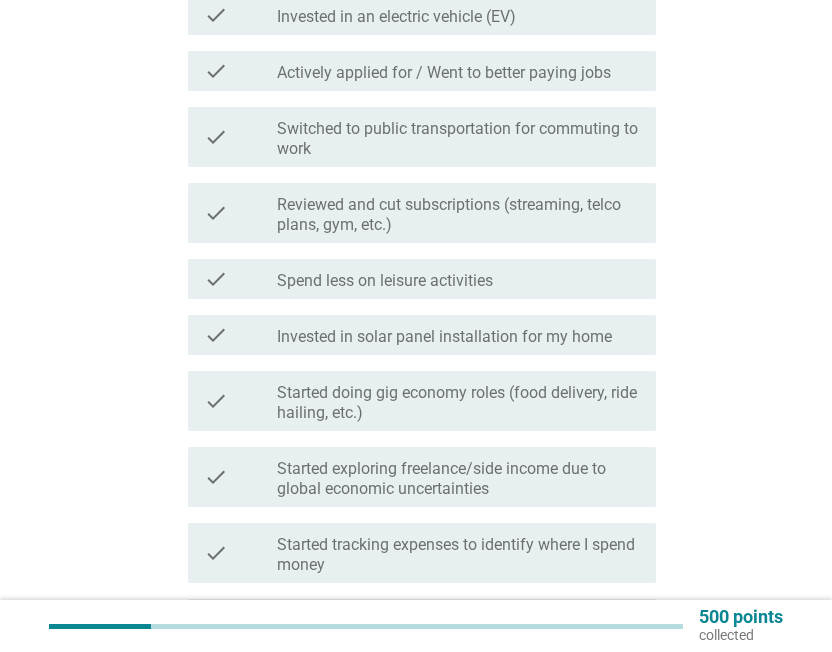 click on "check     check_box_outline_blank Reviewed and cut subscriptions (streaming, telco plans, gym, etc.)" at bounding box center (422, 213) 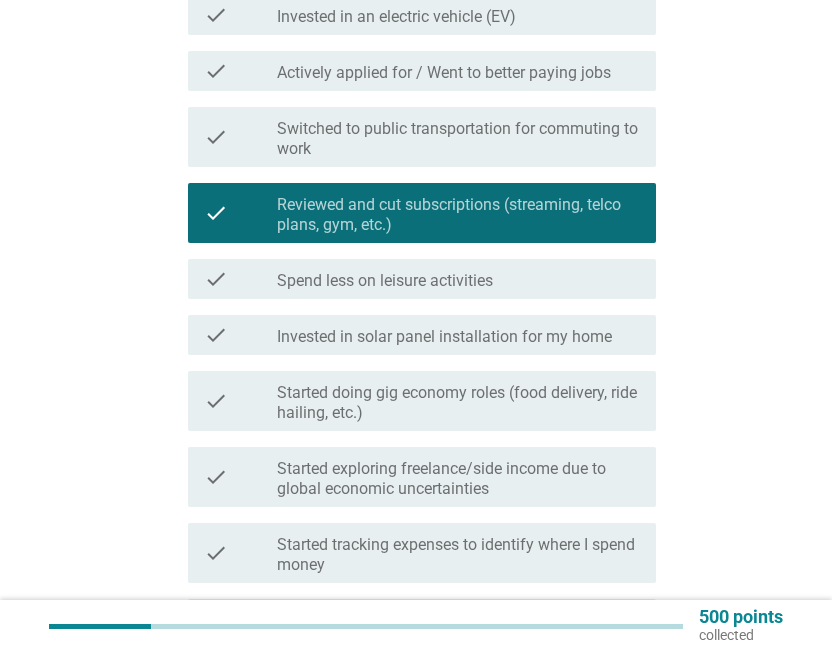 click on "Started exploring freelance/side income due to global economic uncertainties" at bounding box center (458, 479) 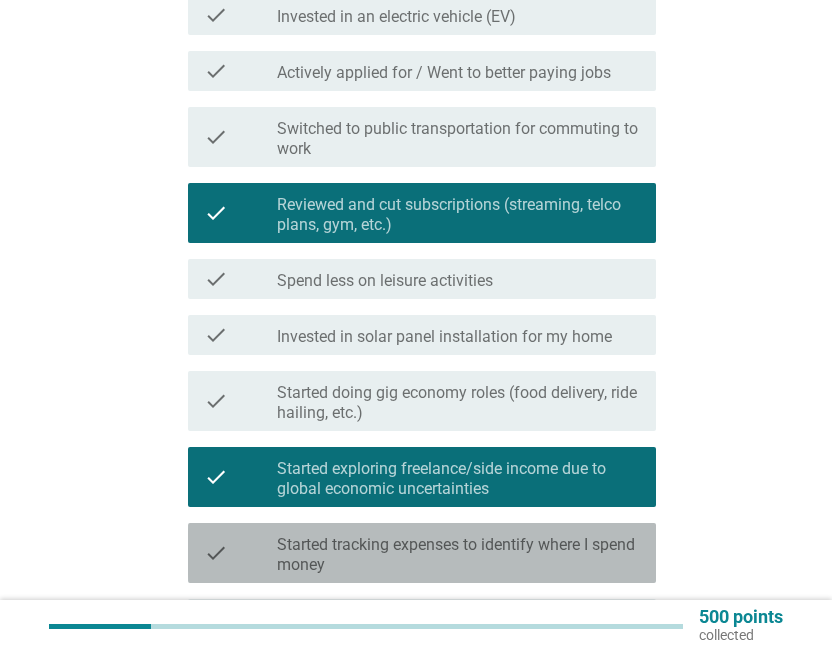 click on "Started tracking expenses to identify where I spend money" at bounding box center (458, 555) 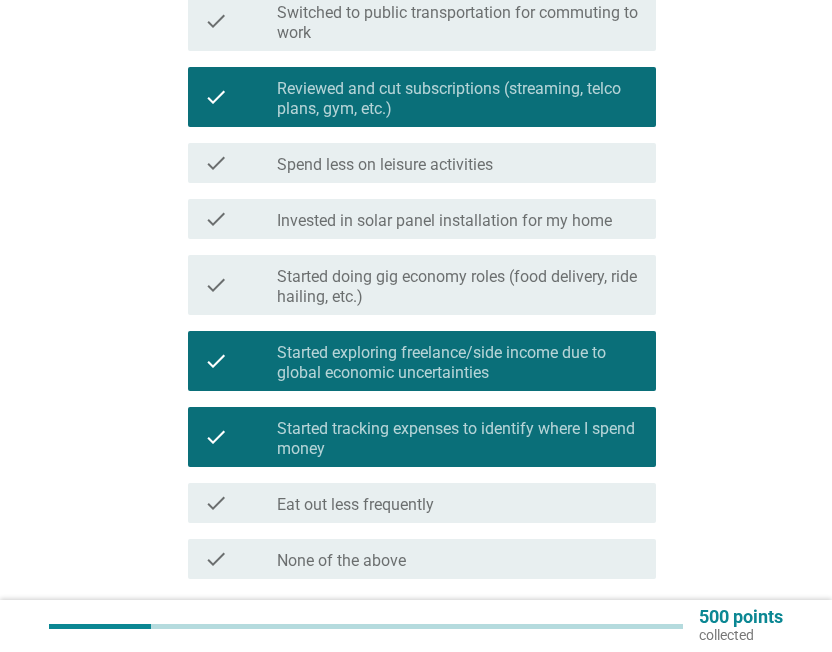 scroll, scrollTop: 565, scrollLeft: 0, axis: vertical 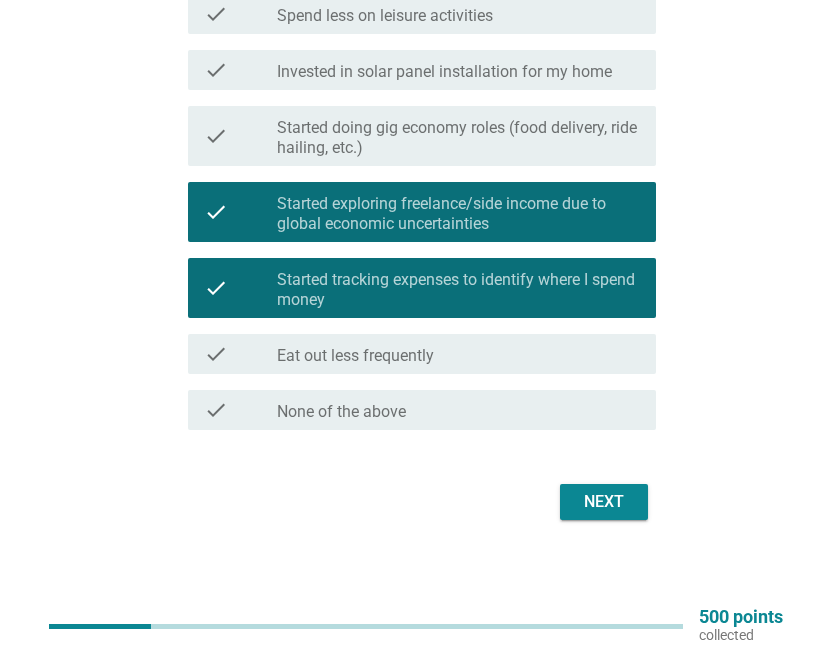 click on "Next" at bounding box center [604, 502] 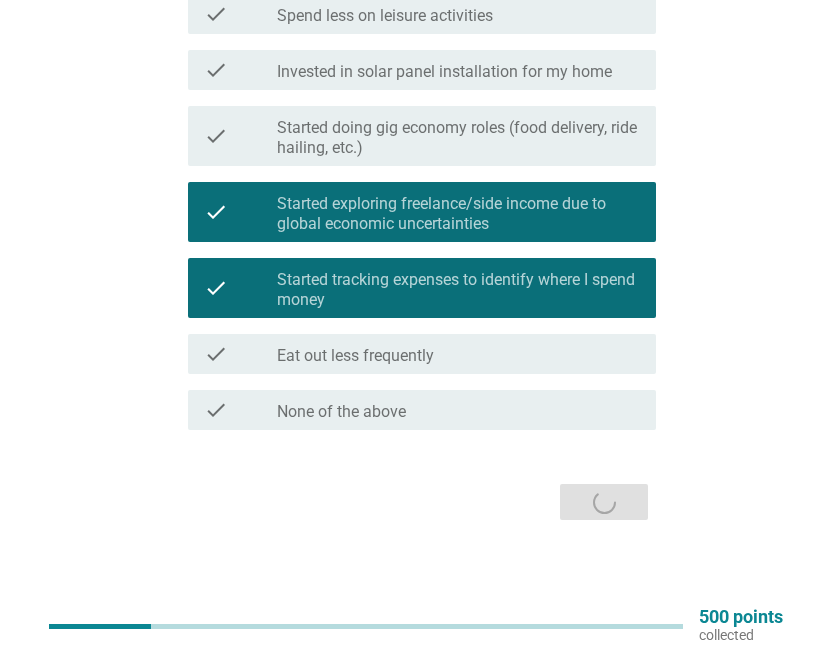 scroll, scrollTop: 0, scrollLeft: 0, axis: both 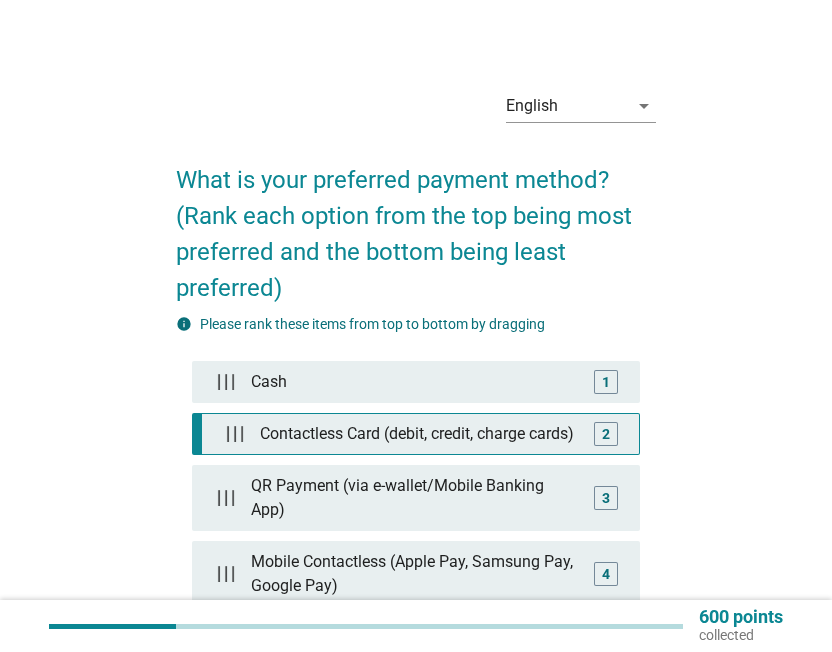 click on "Contactless Card (debit, credit, charge cards)" at bounding box center (420, 434) 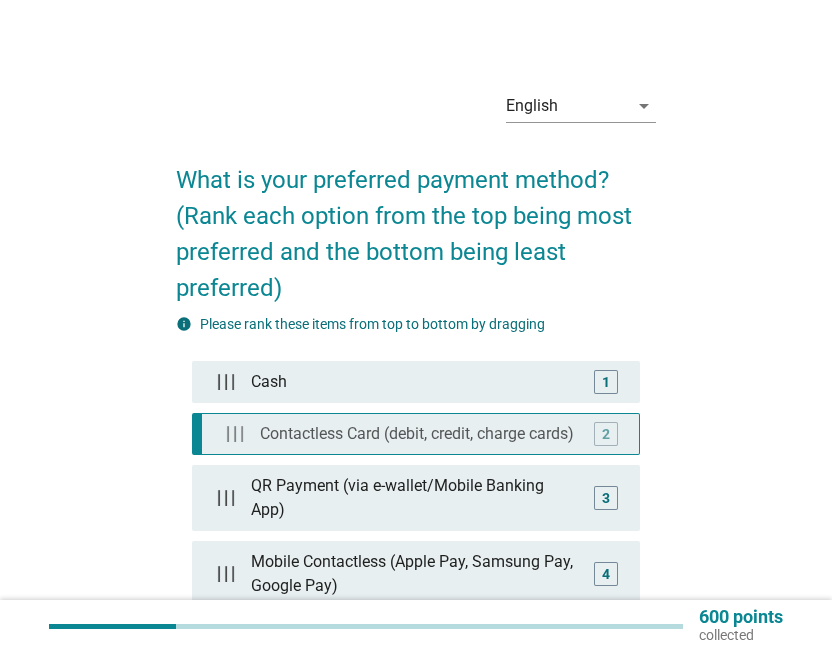 type 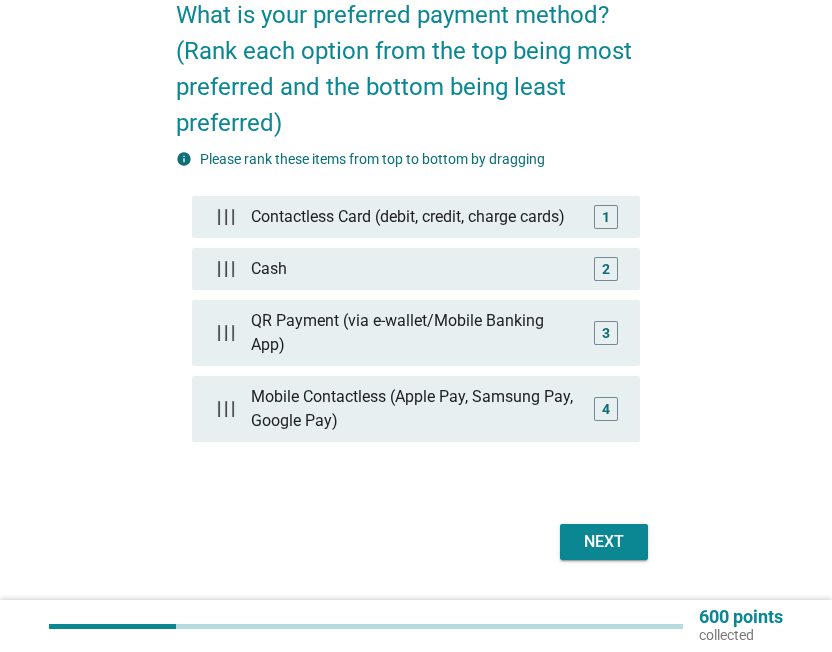 scroll, scrollTop: 200, scrollLeft: 0, axis: vertical 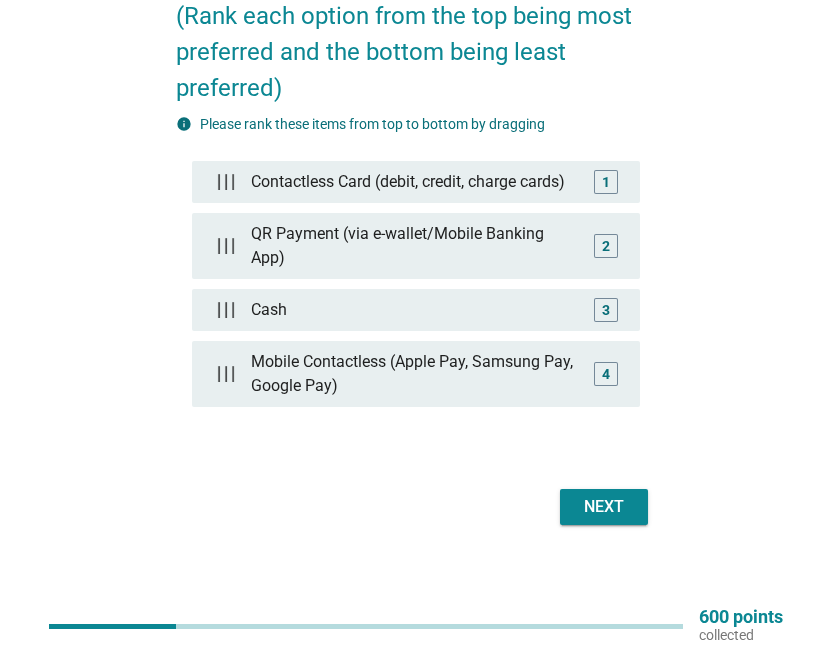 click on "Next" at bounding box center [604, 507] 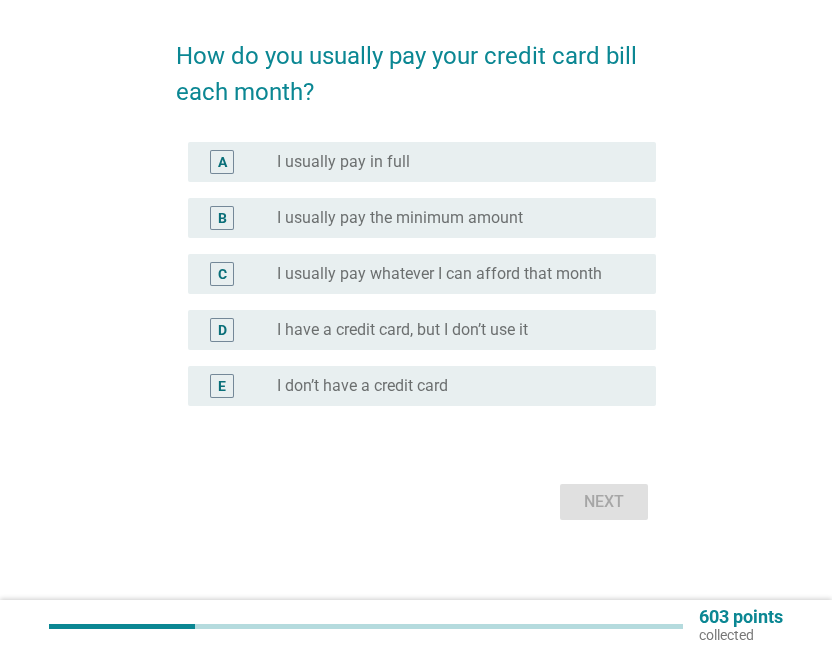 scroll, scrollTop: 0, scrollLeft: 0, axis: both 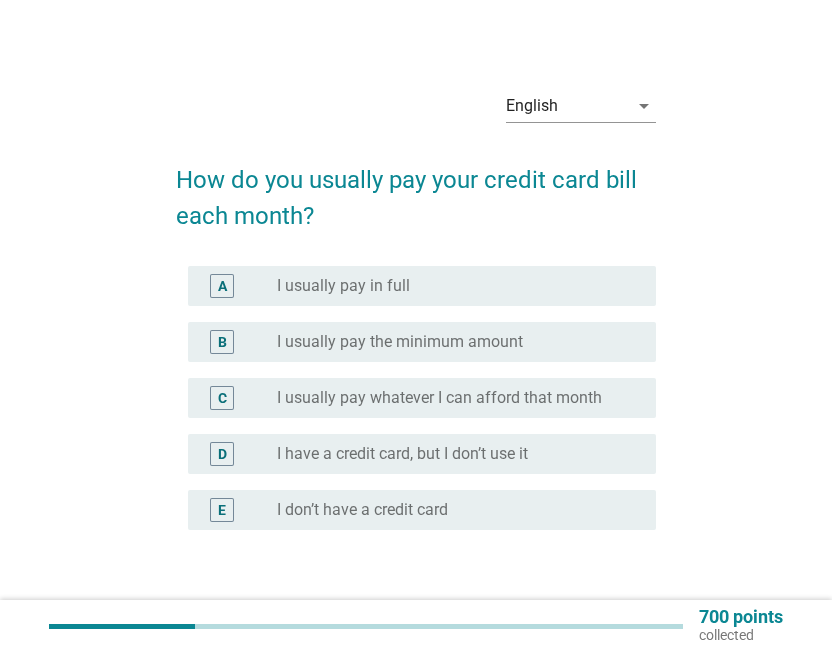click on "radio_button_unchecked I usually pay in full" at bounding box center [458, 286] 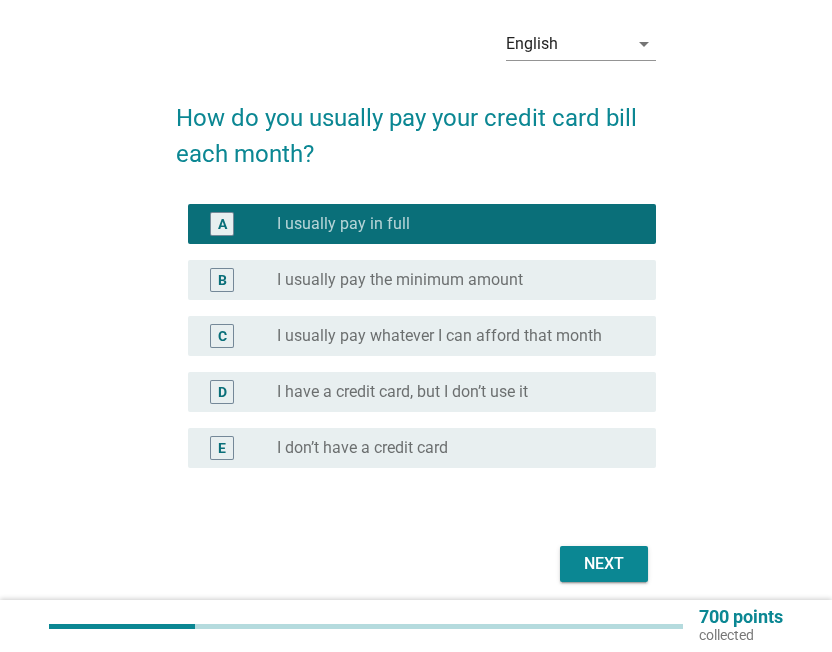 scroll, scrollTop: 124, scrollLeft: 0, axis: vertical 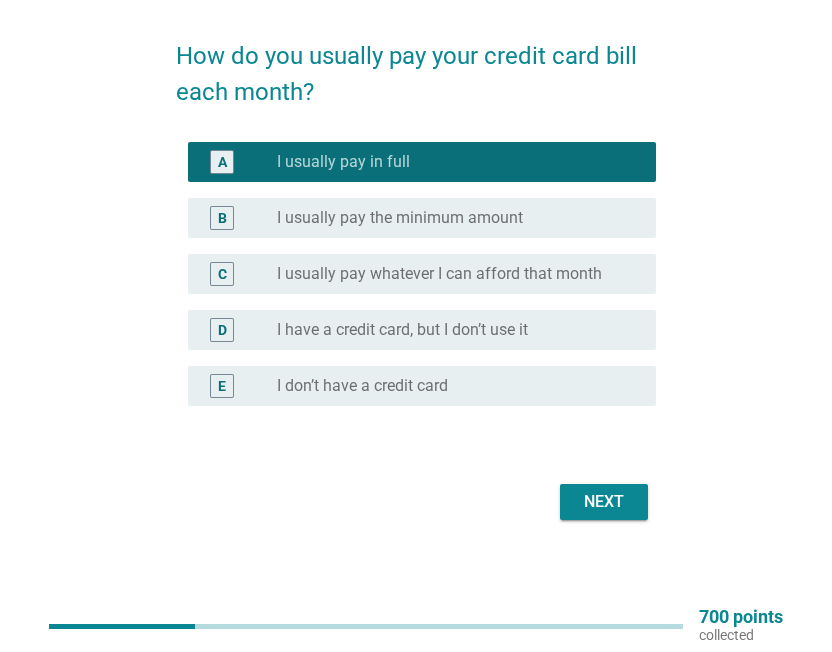 click on "Next" at bounding box center (604, 502) 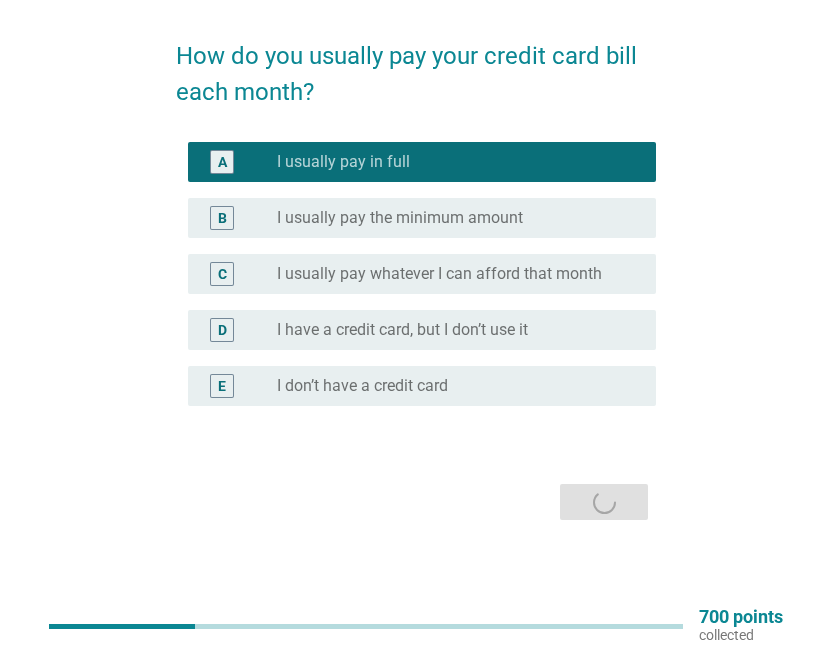 scroll, scrollTop: 0, scrollLeft: 0, axis: both 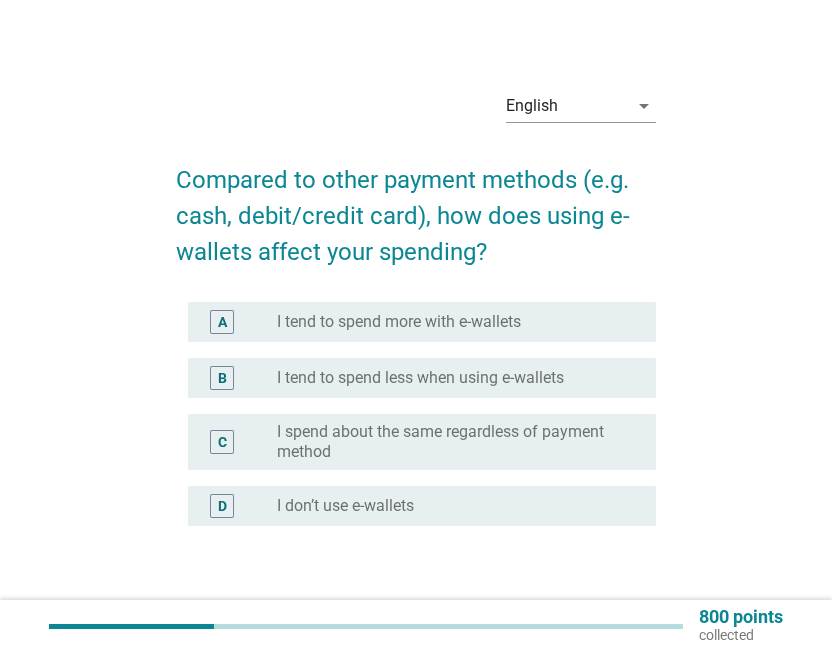 click on "I spend about the same regardless of payment method" at bounding box center (450, 442) 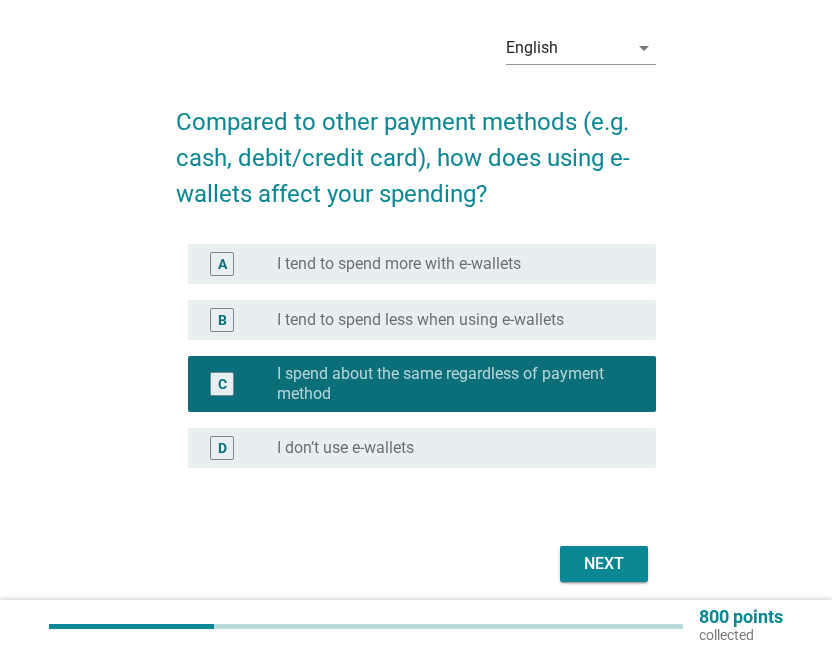 scroll, scrollTop: 120, scrollLeft: 0, axis: vertical 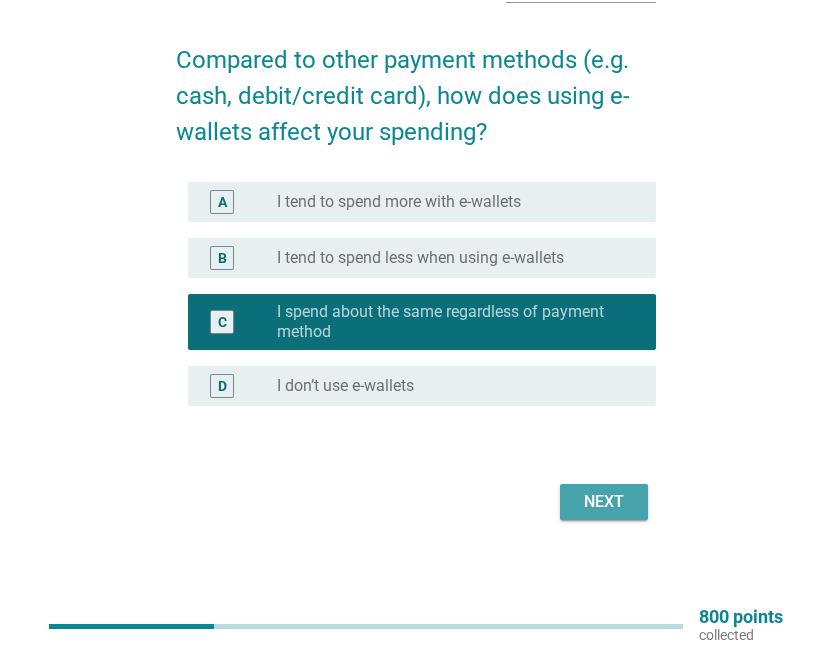 click on "Next" at bounding box center (604, 502) 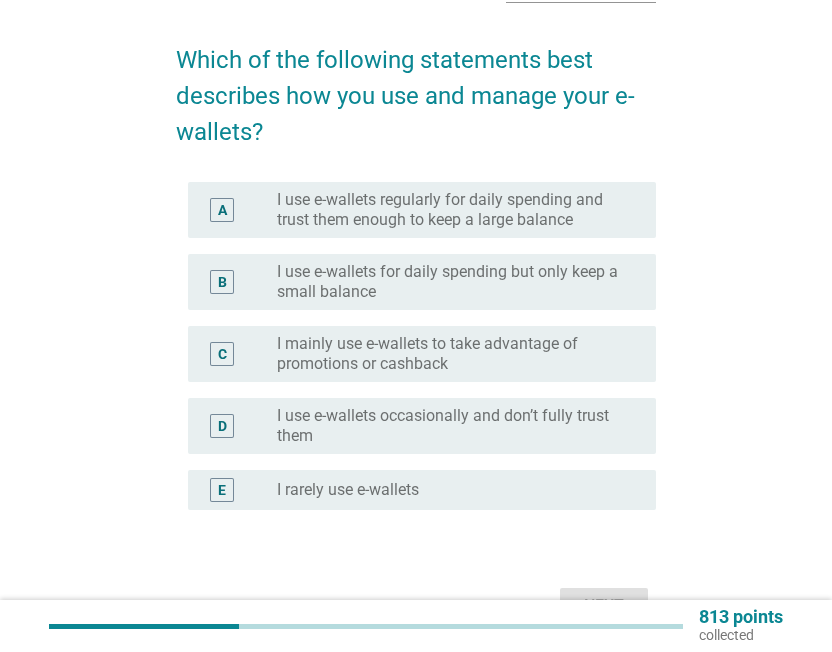scroll, scrollTop: 0, scrollLeft: 0, axis: both 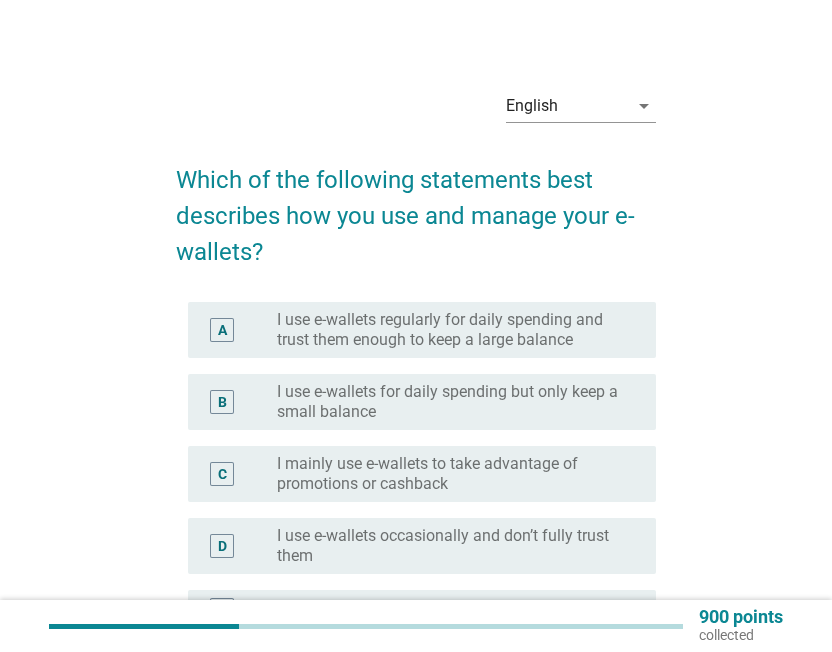 click on "I mainly use e-wallets to take advantage of promotions or cashback" at bounding box center [450, 474] 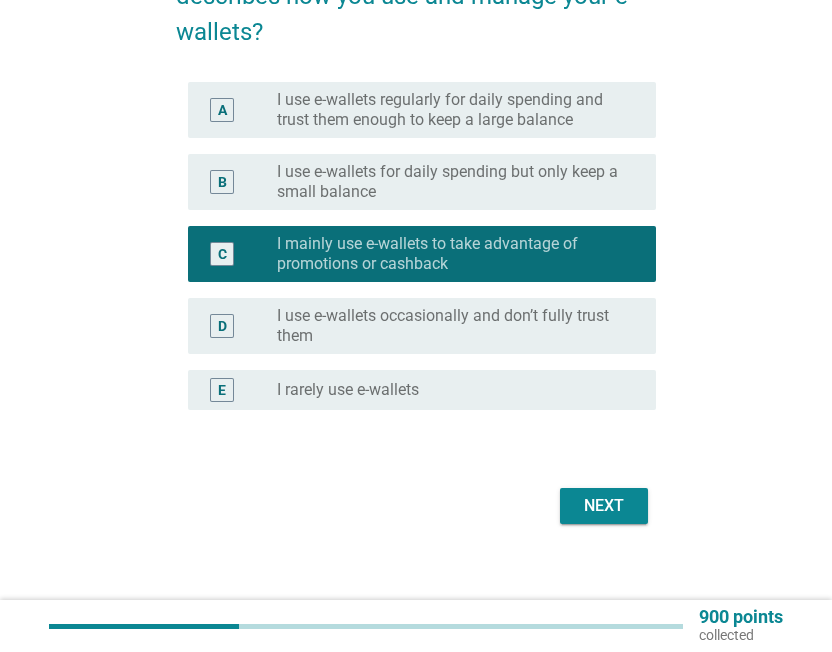 scroll, scrollTop: 224, scrollLeft: 0, axis: vertical 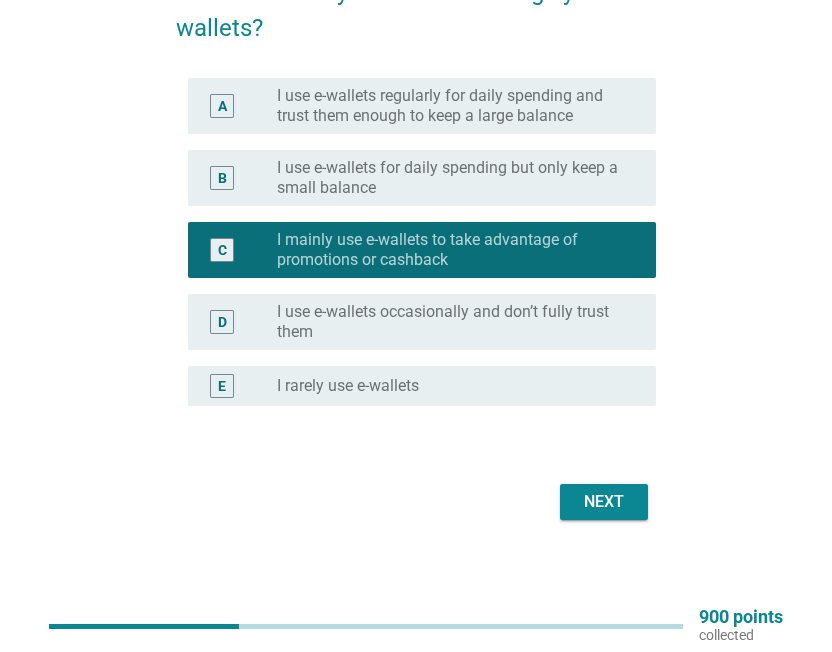 click on "Next" at bounding box center (416, 502) 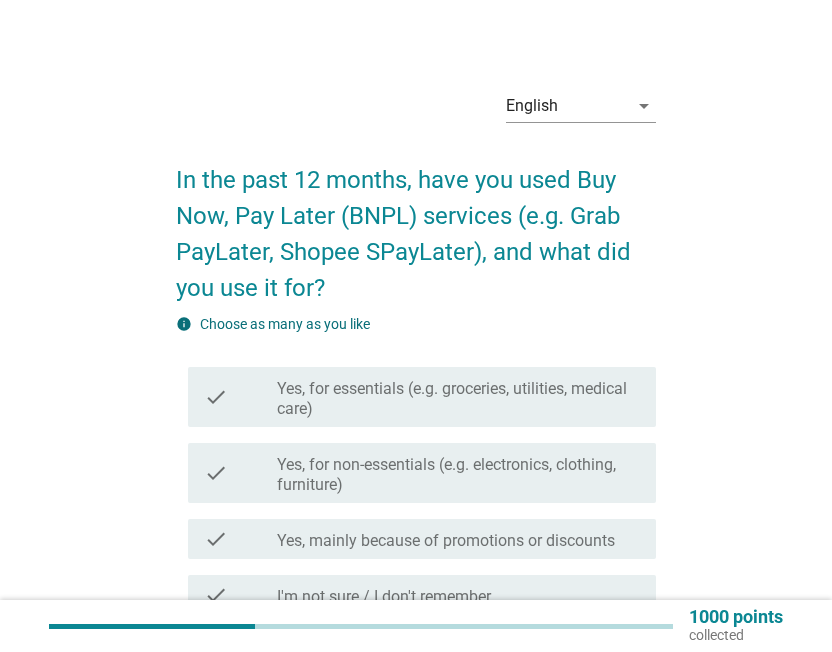 scroll, scrollTop: 100, scrollLeft: 0, axis: vertical 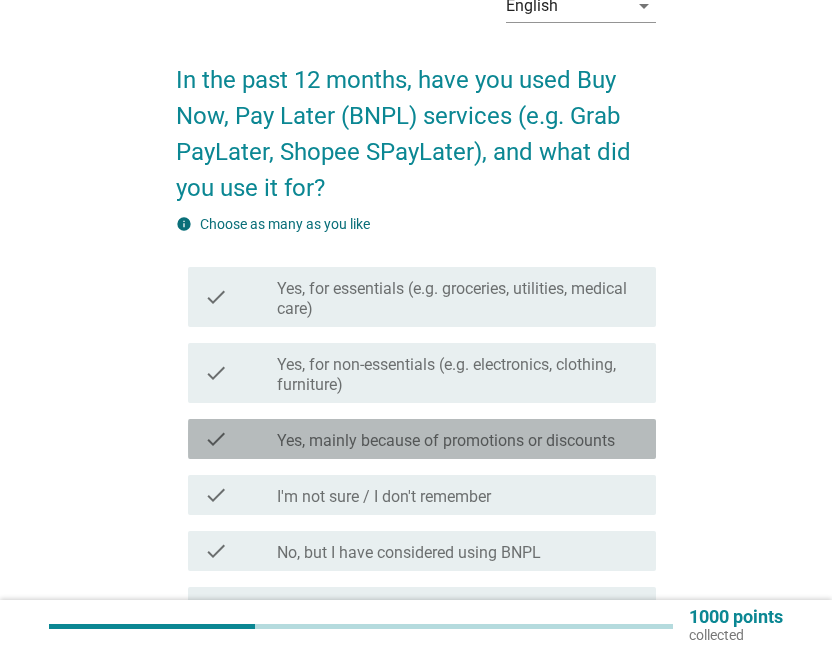 click on "Yes, mainly because of promotions or discounts" at bounding box center (446, 441) 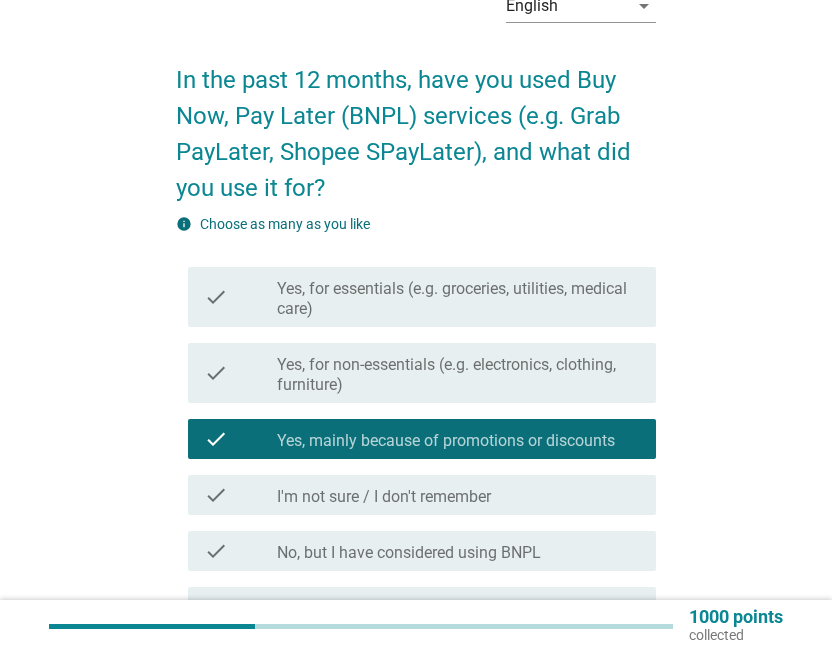 click on "check_box_outline_blank Yes, for non-essentials (e.g. electronics, clothing, furniture)" at bounding box center (458, 373) 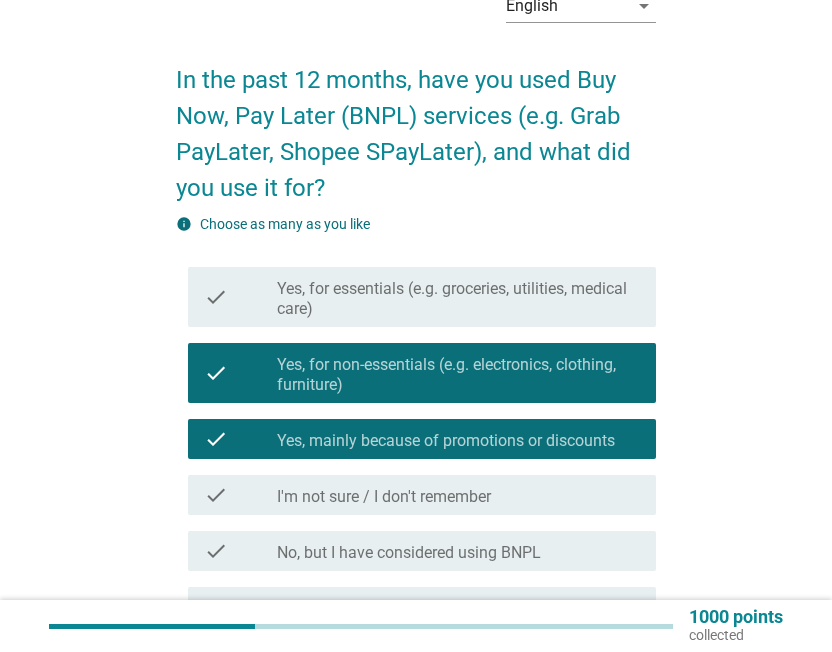 click on "Yes, for non-essentials (e.g. electronics, clothing, furniture)" at bounding box center [458, 375] 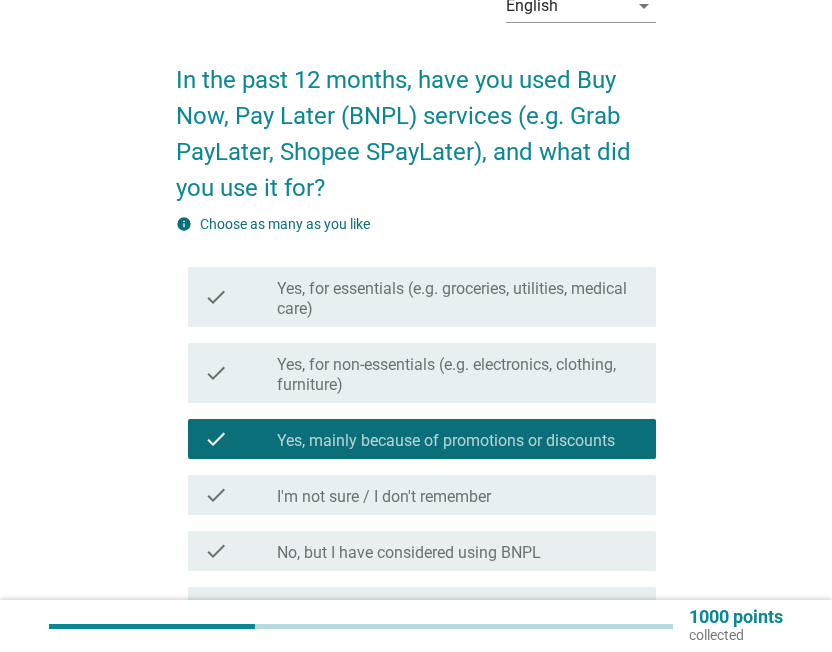 click on "Yes, for essentials (e.g. groceries, utilities, medical care)" at bounding box center [458, 299] 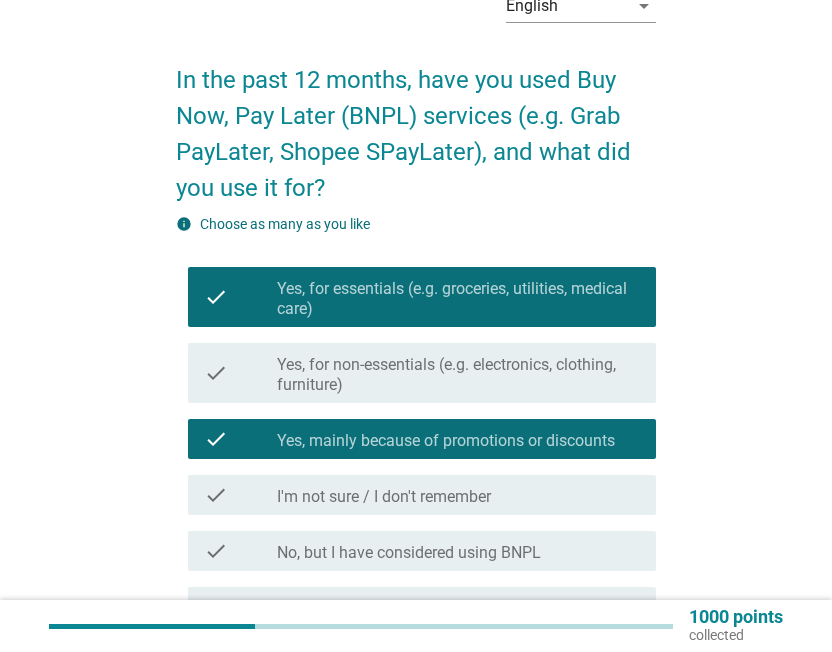 click on "Yes, for non-essentials (e.g. electronics, clothing, furniture)" at bounding box center (458, 375) 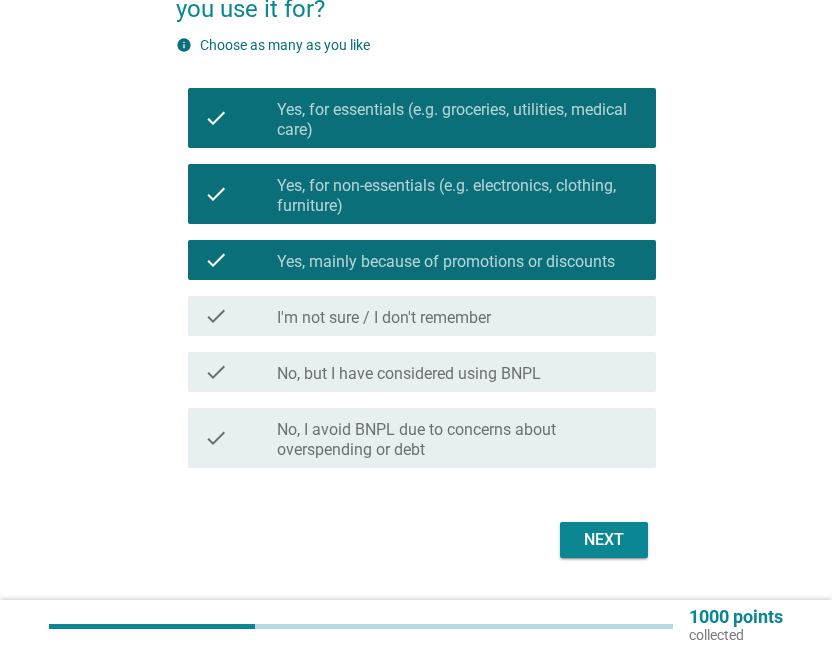 scroll, scrollTop: 300, scrollLeft: 0, axis: vertical 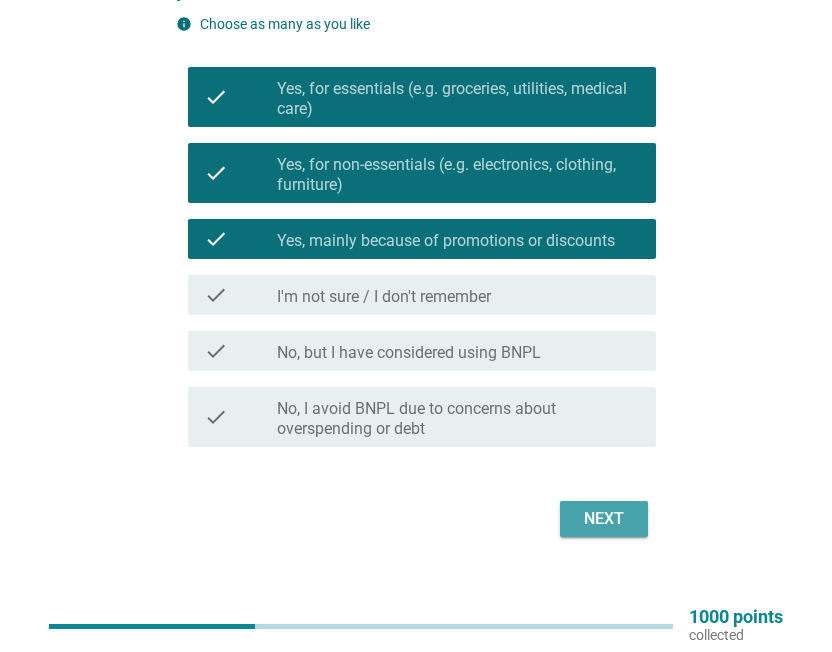 click on "Next" at bounding box center [604, 519] 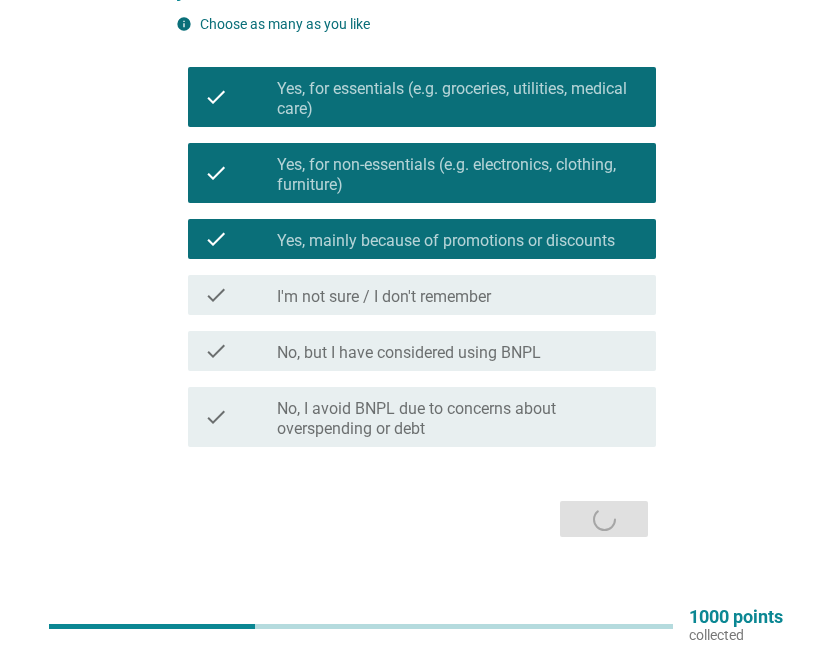 scroll, scrollTop: 0, scrollLeft: 0, axis: both 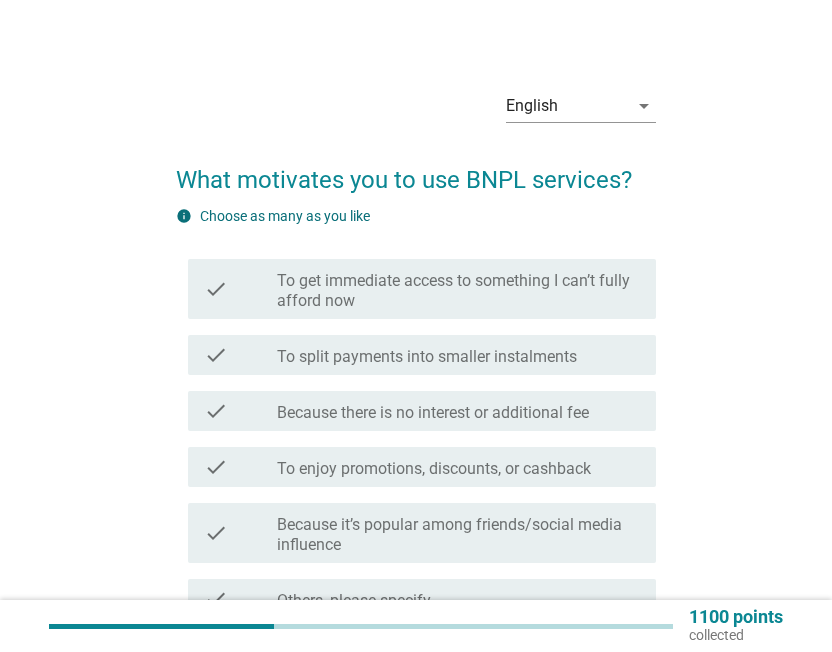 drag, startPoint x: 499, startPoint y: 387, endPoint x: 495, endPoint y: 398, distance: 11.7046995 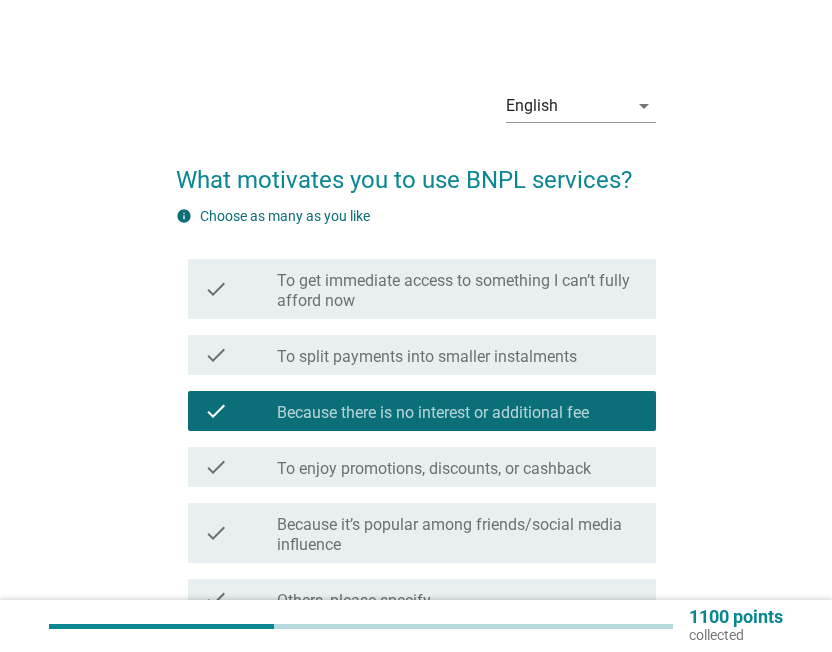 click on "To enjoy promotions, discounts, or cashback" at bounding box center (434, 469) 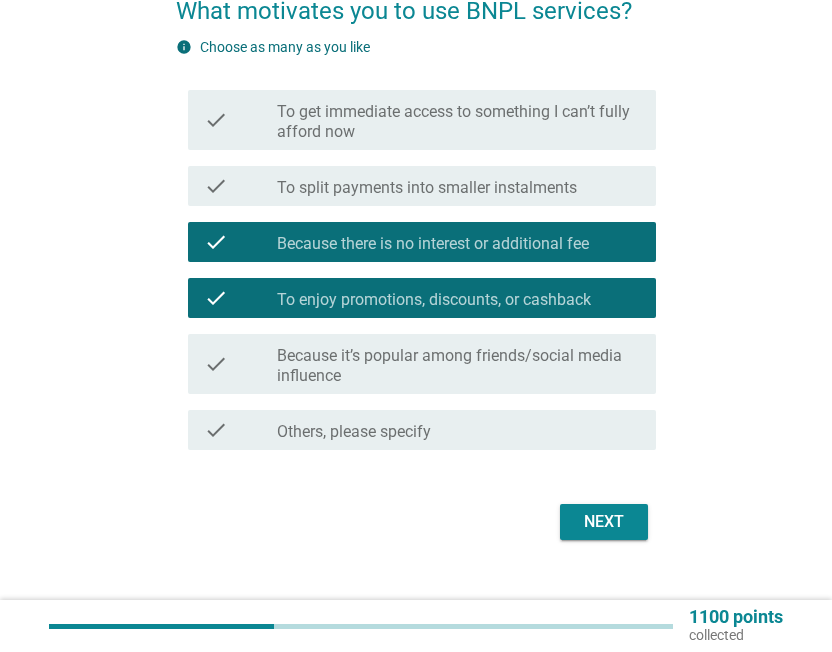 scroll, scrollTop: 189, scrollLeft: 0, axis: vertical 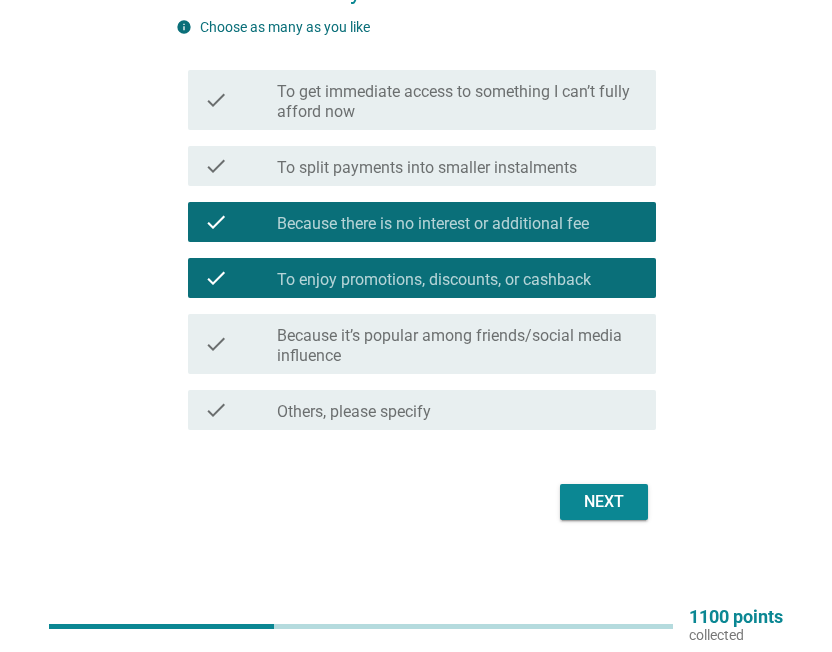 click on "Next" at bounding box center (604, 502) 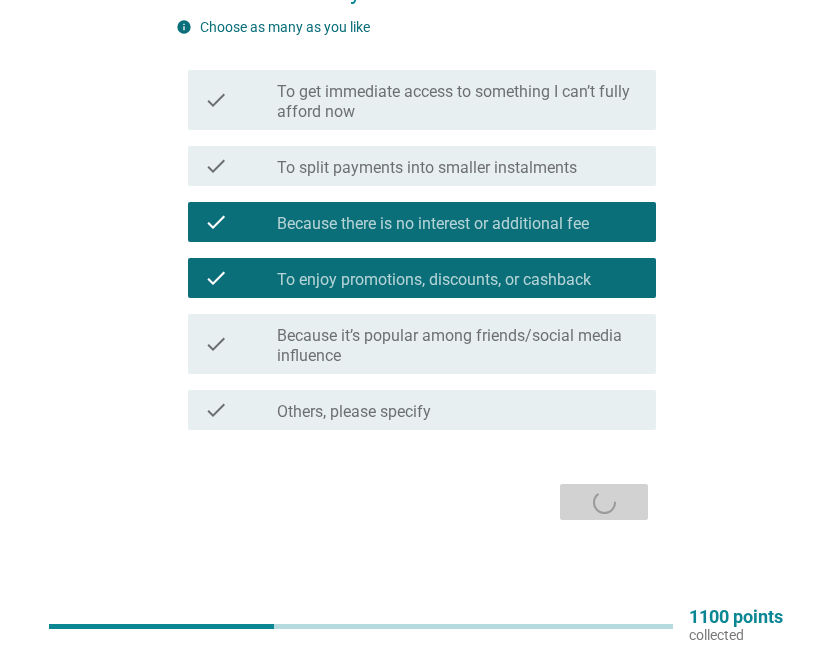 scroll, scrollTop: 0, scrollLeft: 0, axis: both 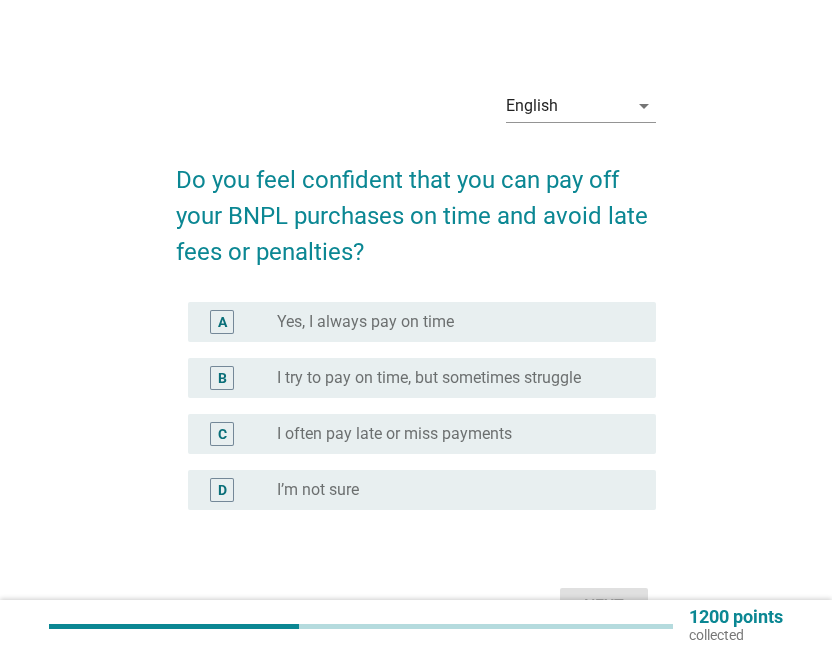 click on "radio_button_unchecked Yes, I always pay on time" at bounding box center [450, 322] 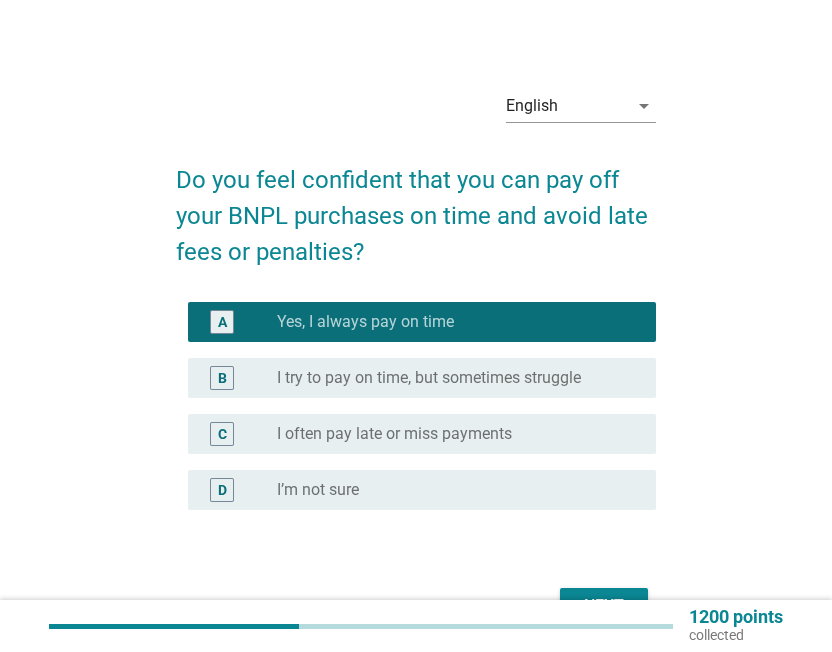 click on "Next" at bounding box center (604, 606) 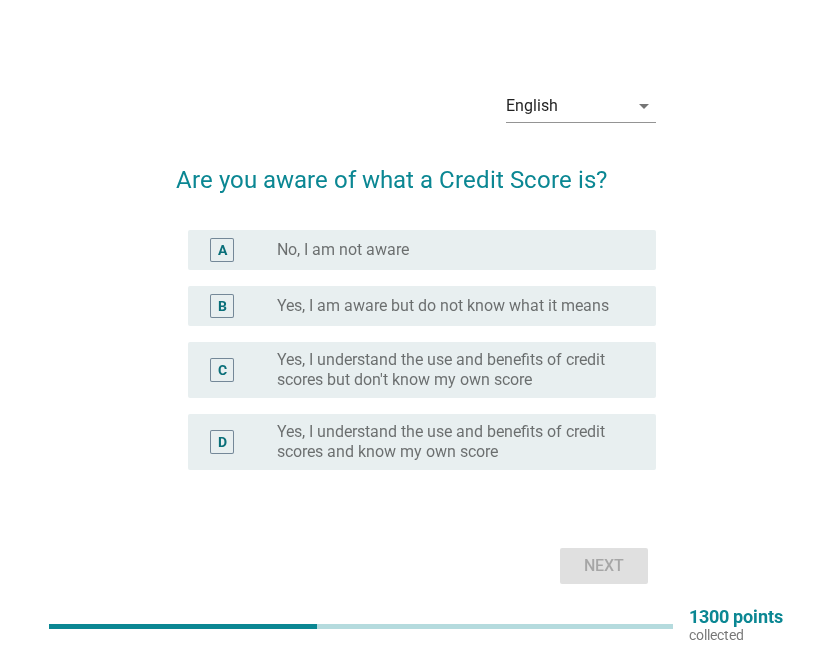 click on "Yes, I understand the use and benefits of credit scores and know my own score" at bounding box center (450, 442) 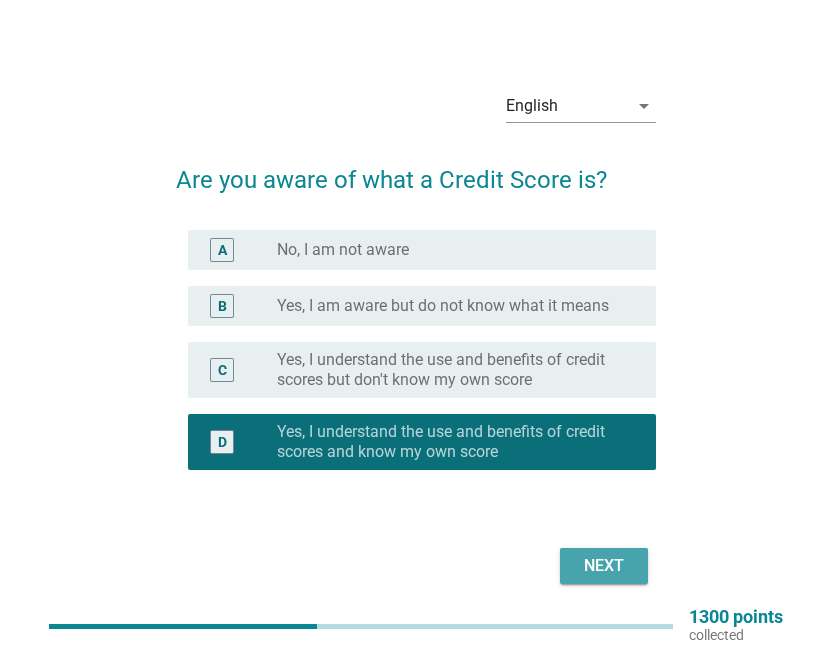 click on "Next" at bounding box center (604, 566) 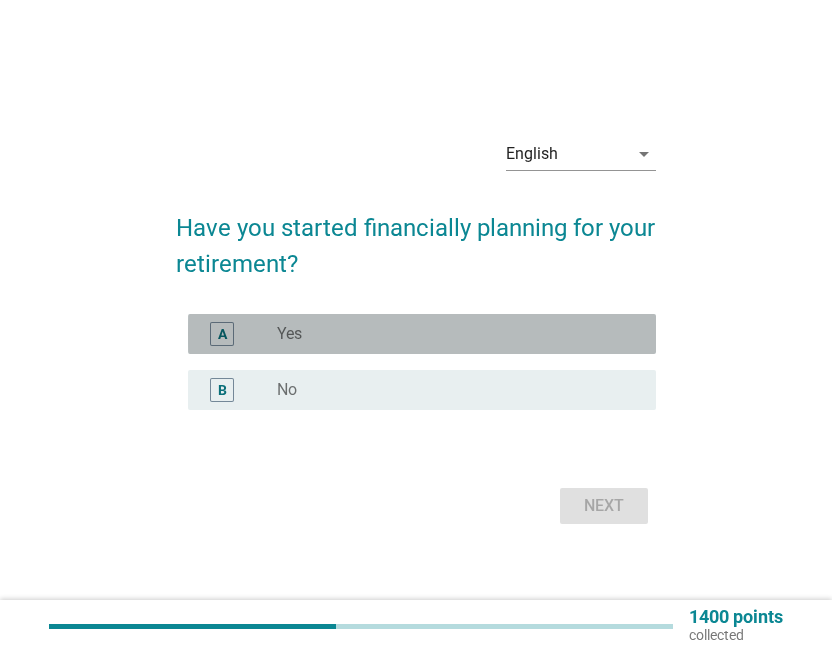 click on "radio_button_unchecked Yes" at bounding box center [450, 334] 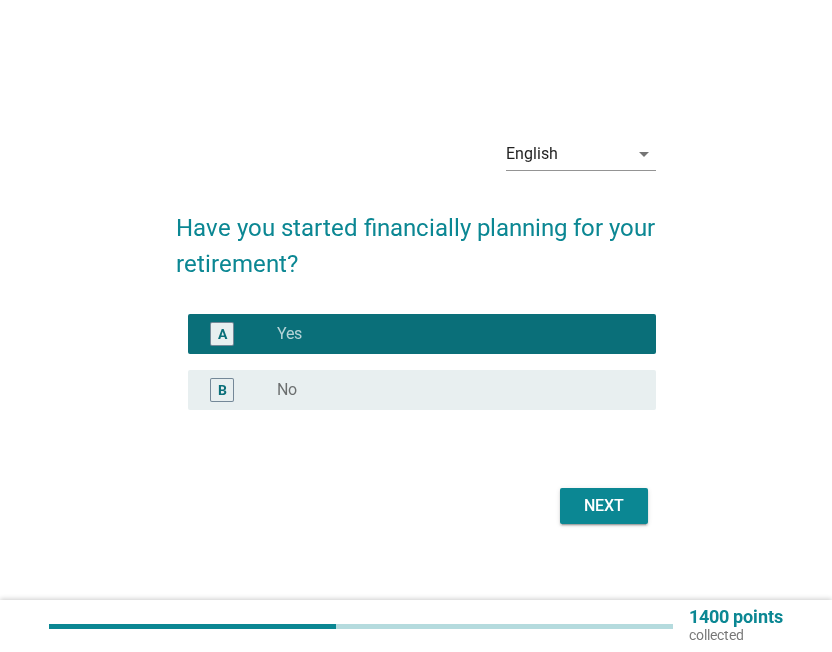 click on "Next" at bounding box center [604, 506] 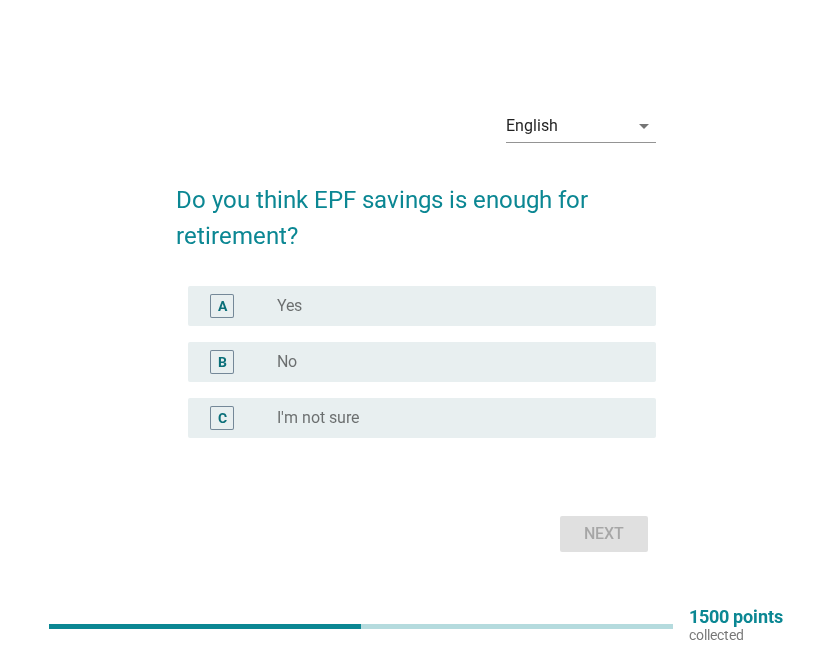 click on "radio_button_unchecked Yes" at bounding box center (450, 306) 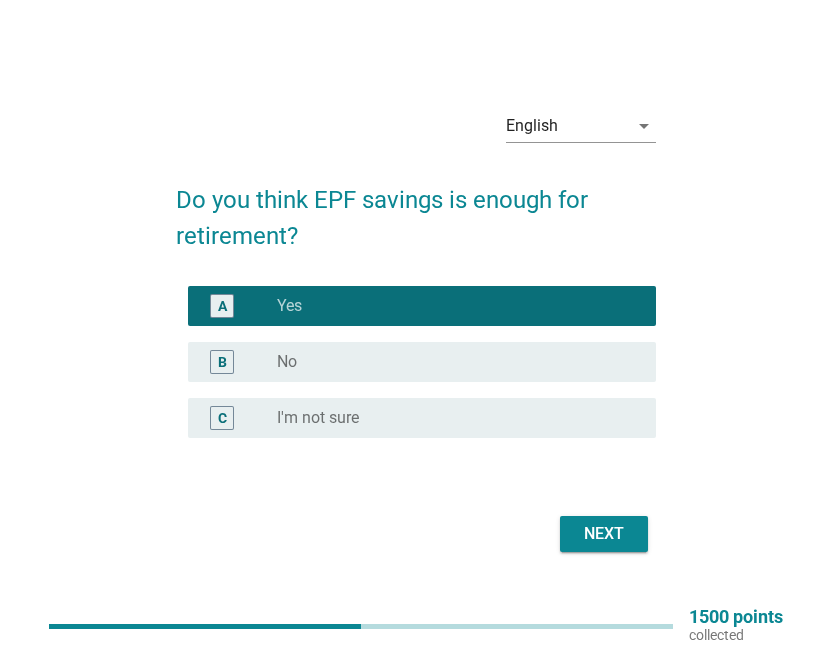 click on "Next" at bounding box center [604, 534] 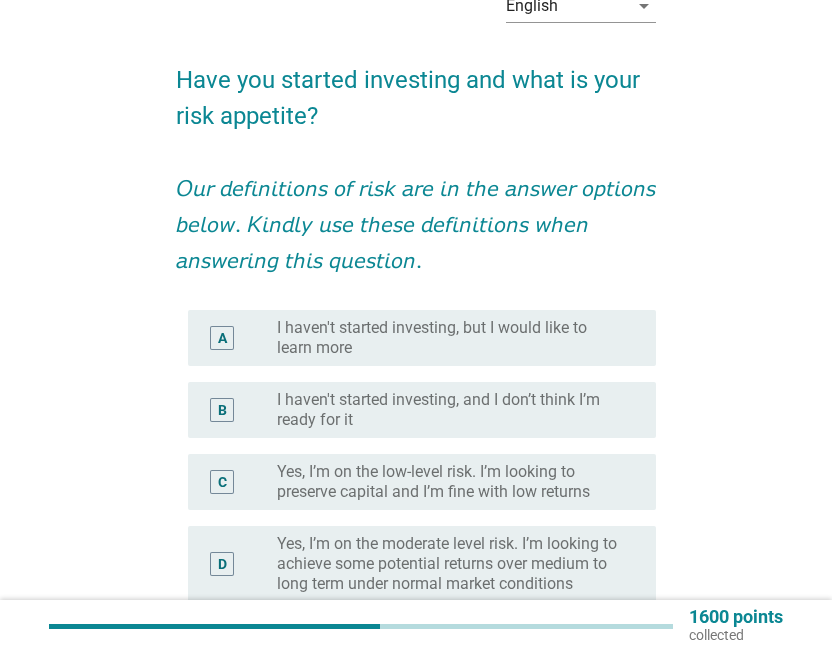 scroll, scrollTop: 200, scrollLeft: 0, axis: vertical 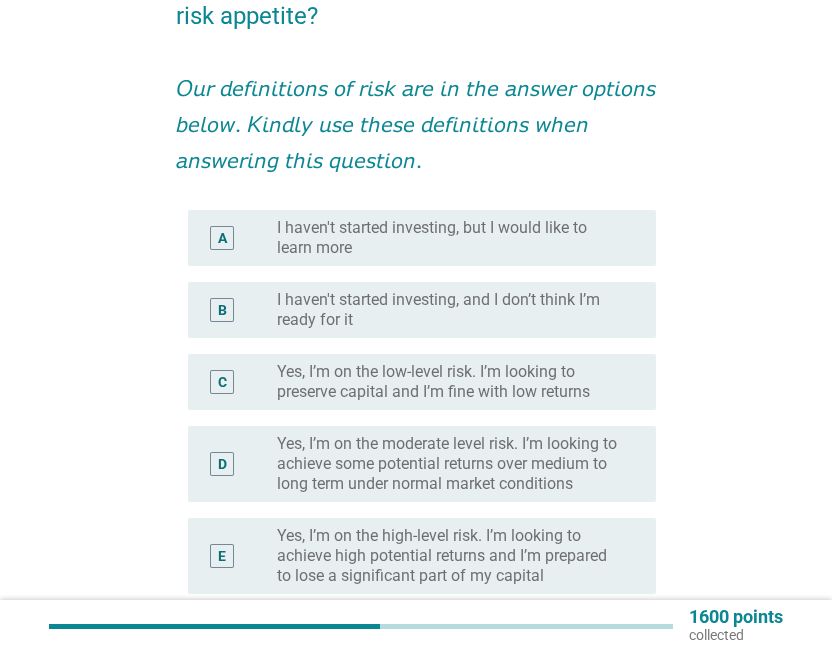 click on "Yes, I’m on the low-level risk. I’m looking to preserve capital and I’m fine with low returns" at bounding box center [450, 382] 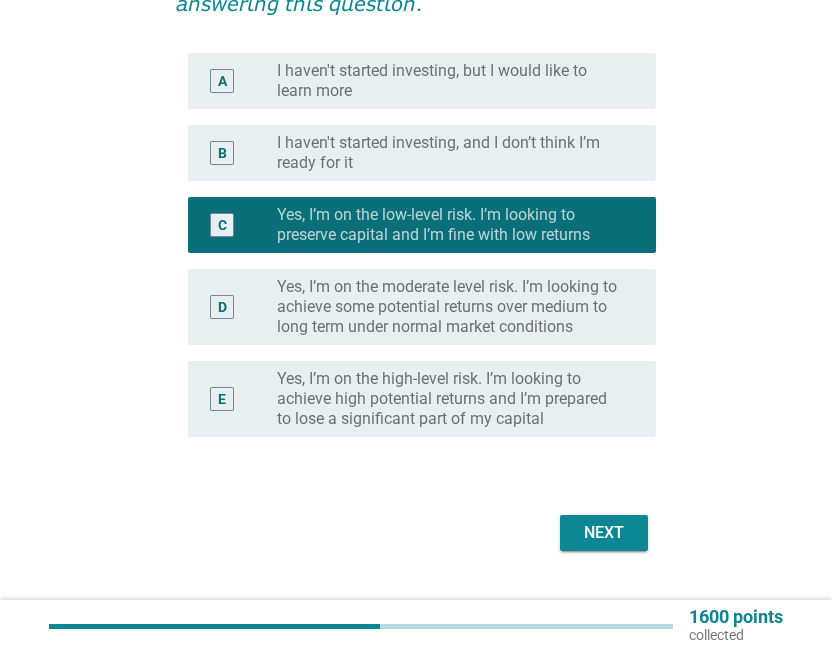 scroll, scrollTop: 388, scrollLeft: 0, axis: vertical 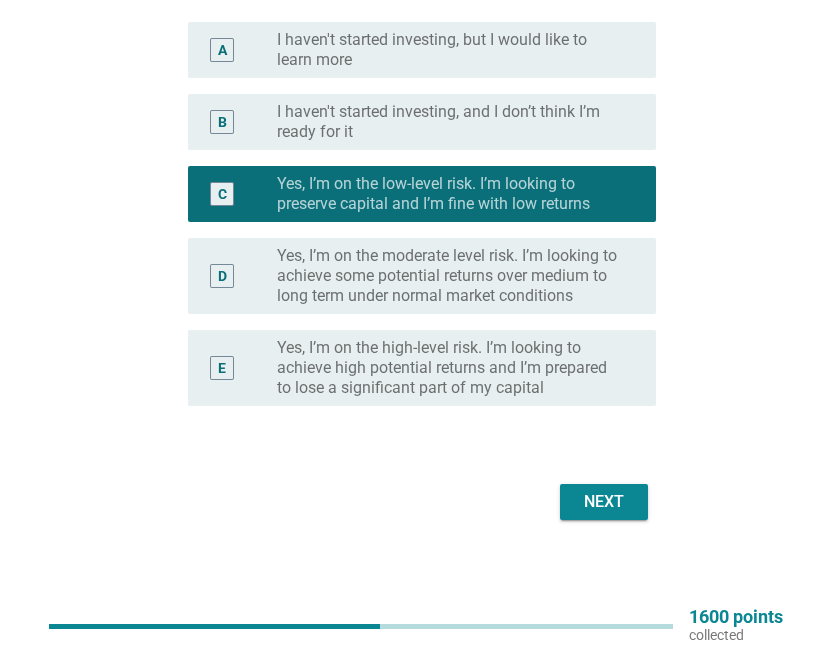 click on "Next" at bounding box center (604, 502) 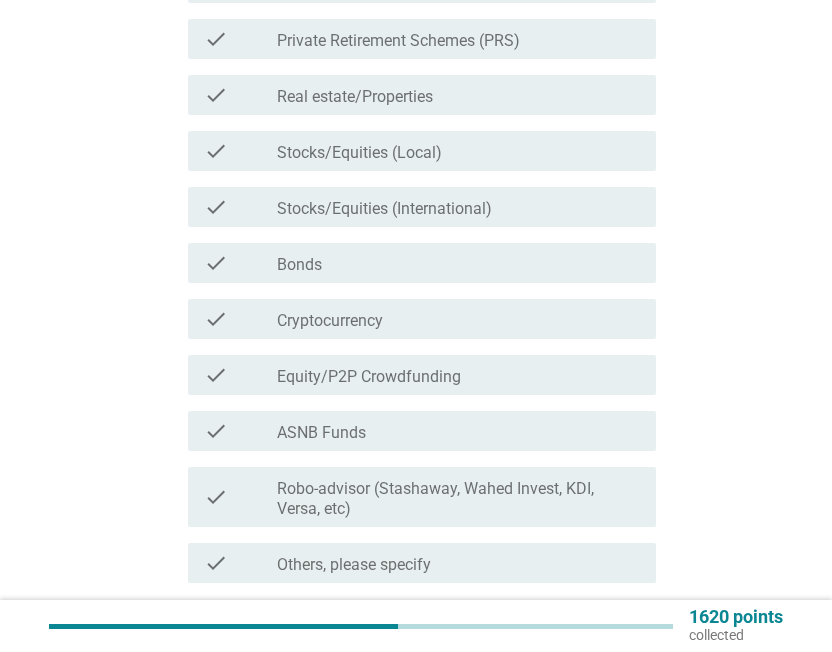 scroll, scrollTop: 0, scrollLeft: 0, axis: both 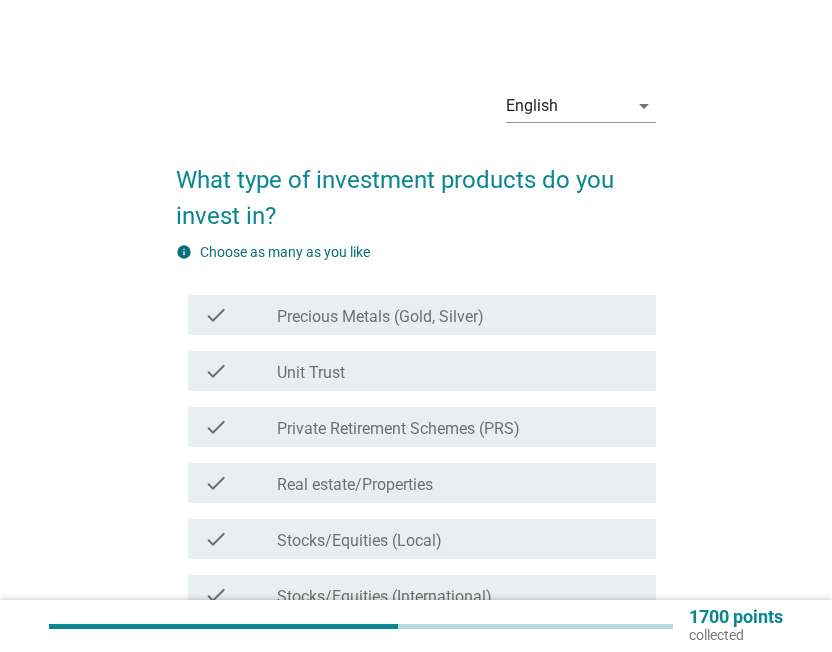 click on "check_box_outline_blank Precious Metals (Gold, Silver)" at bounding box center (458, 315) 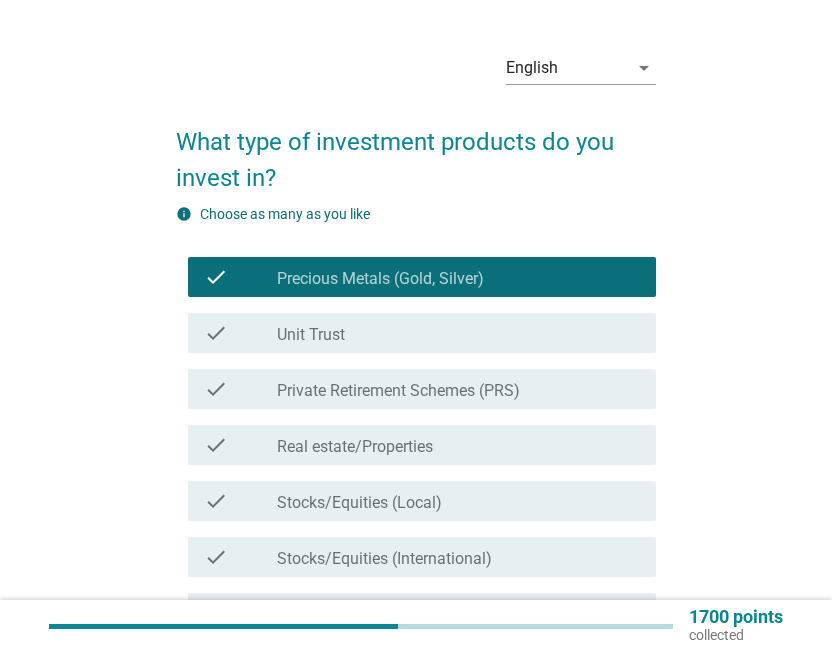 scroll, scrollTop: 100, scrollLeft: 0, axis: vertical 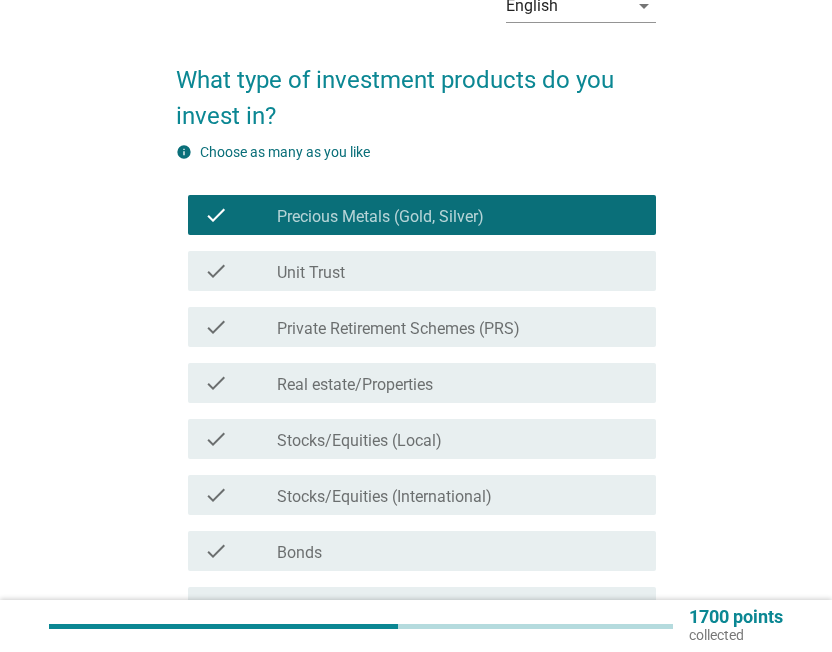 click on "check_box_outline_blank Unit Trust" at bounding box center (458, 271) 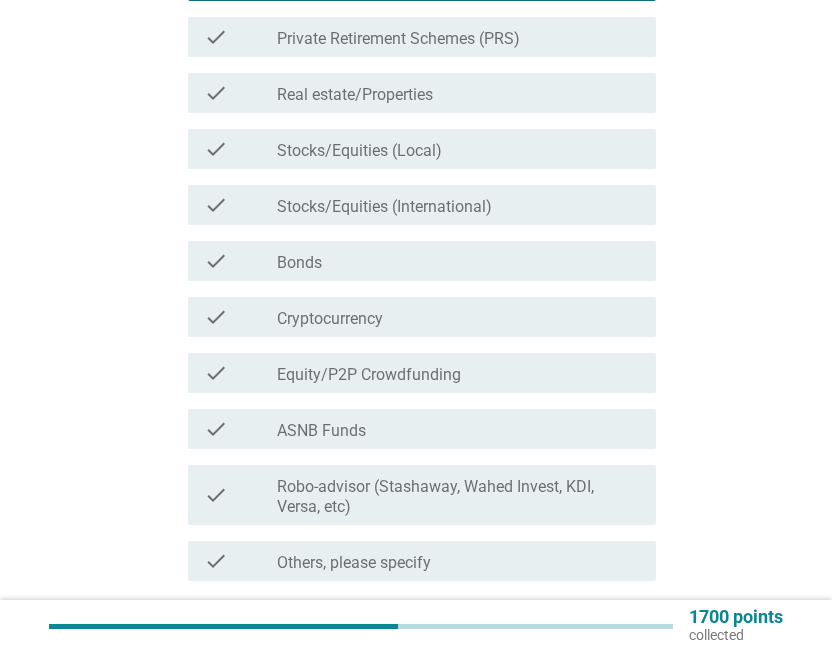 scroll, scrollTop: 400, scrollLeft: 0, axis: vertical 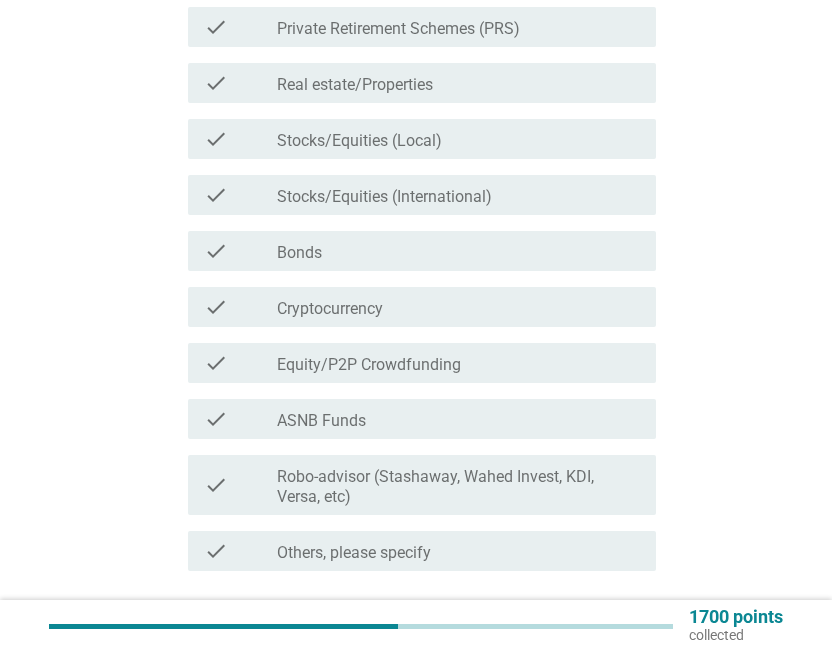 click on "check_box_outline_blank ASNB Funds" at bounding box center [458, 419] 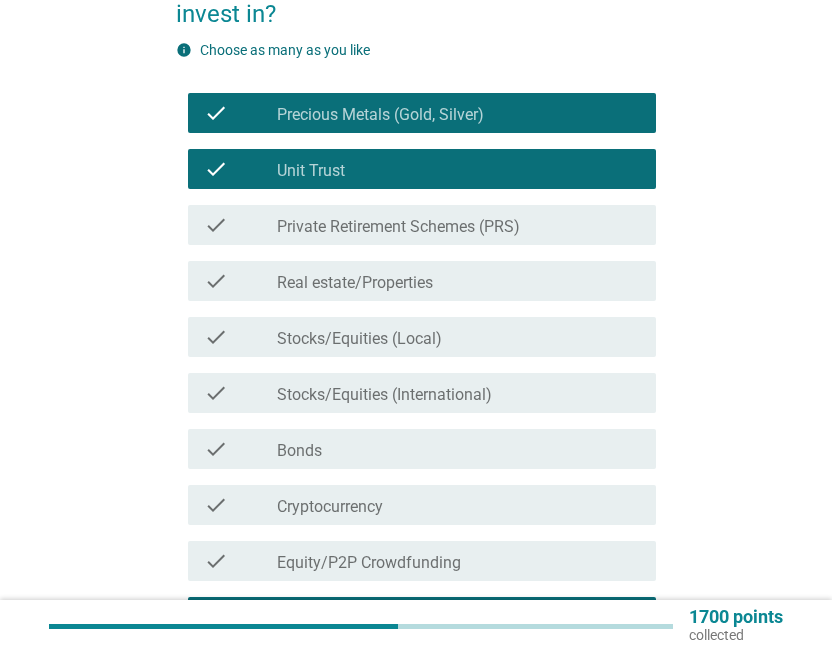 scroll, scrollTop: 0, scrollLeft: 0, axis: both 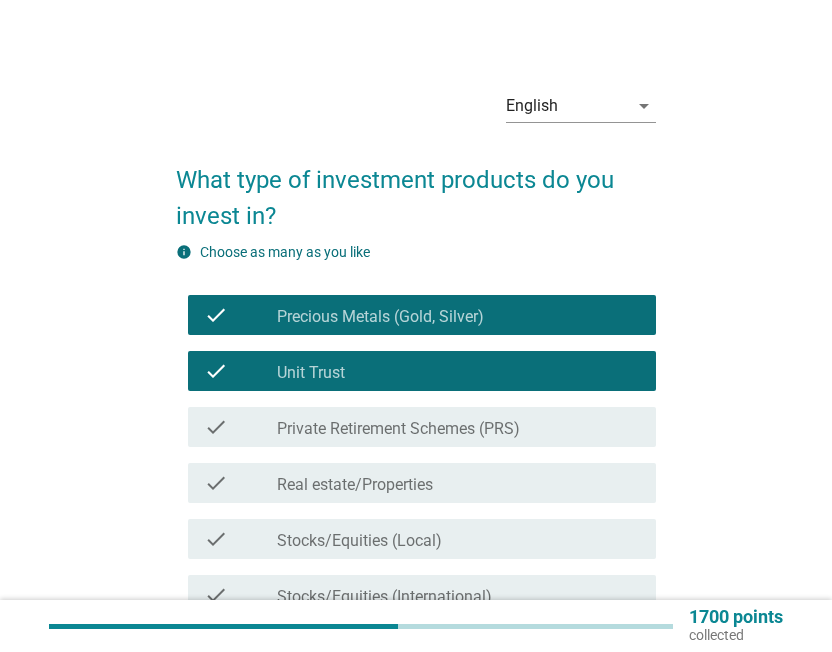 click on "check_box_outline_blank Unit Trust" at bounding box center (458, 371) 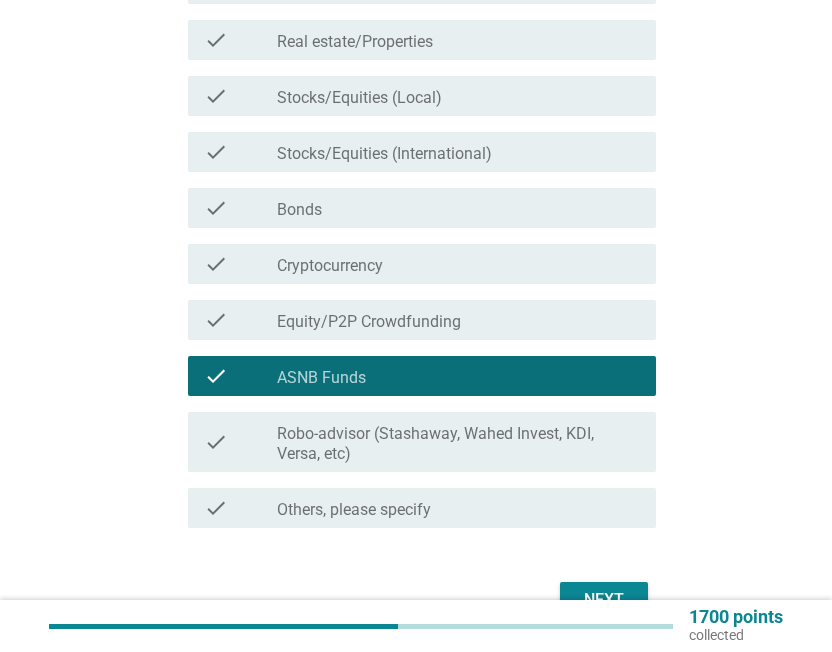 scroll, scrollTop: 500, scrollLeft: 0, axis: vertical 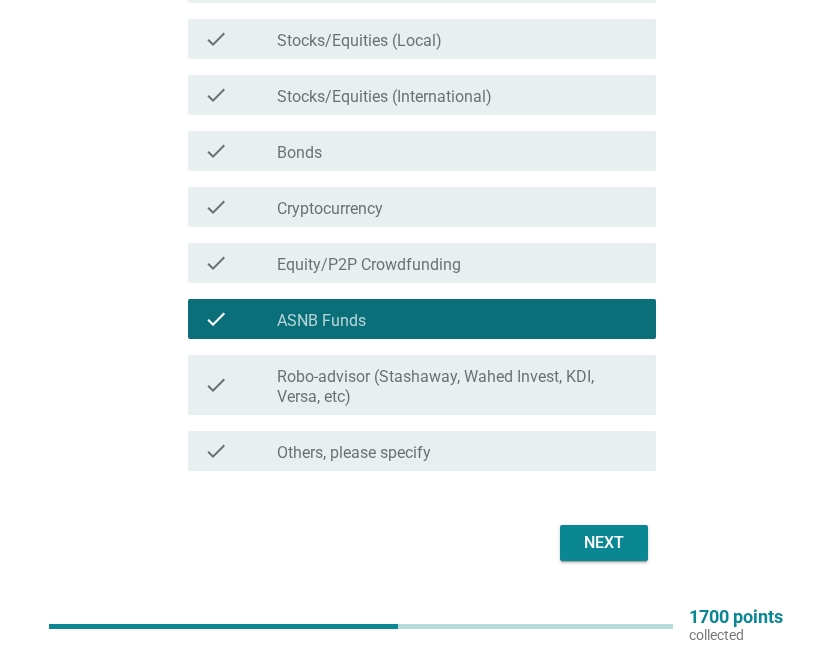 click on "Next" at bounding box center (604, 543) 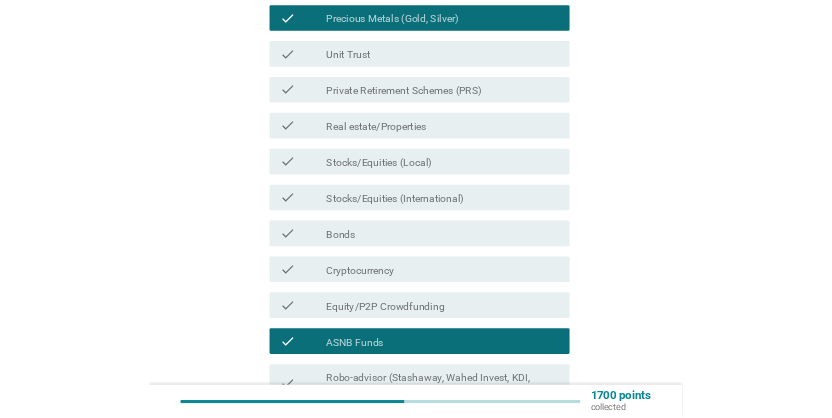 scroll, scrollTop: 541, scrollLeft: 0, axis: vertical 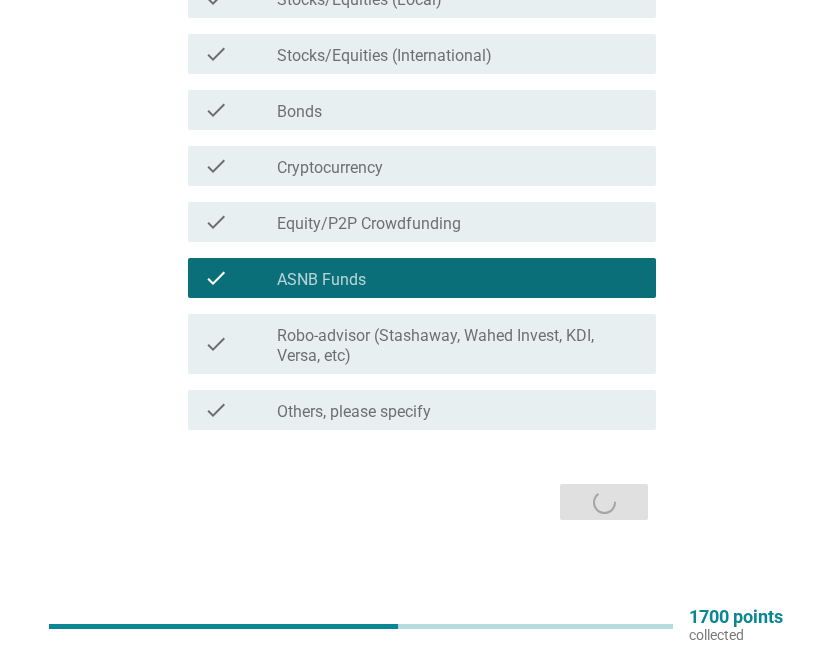 click on "English arrow_drop_down   What type of investment products do you invest in?     info   Choose as many as you like   check     check_box_outline_blank Precious Metals (Gold, Silver)   check     check_box_outline_blank Unit Trust   check     check_box_outline_blank Private Retirement Schemes (PRS)   check     check_box_outline_blank Real estate/Properties   check     check_box_outline_blank Stocks/Equities (Local)   check     check_box_outline_blank Stocks/Equities (International)   check     check_box_outline_blank Bonds   check     check_box_outline_blank Cryptocurrency   check     check_box_outline_blank Equity/P2P Crowdfunding   check     check_box_outline_blank ASNB Funds   check     check_box_outline_blank Robo-advisor (Stashaway, Wahed Invest, KDI, Versa, etc)   check     check_box_outline_blank Others, please specify       Next" at bounding box center (416, 29) 